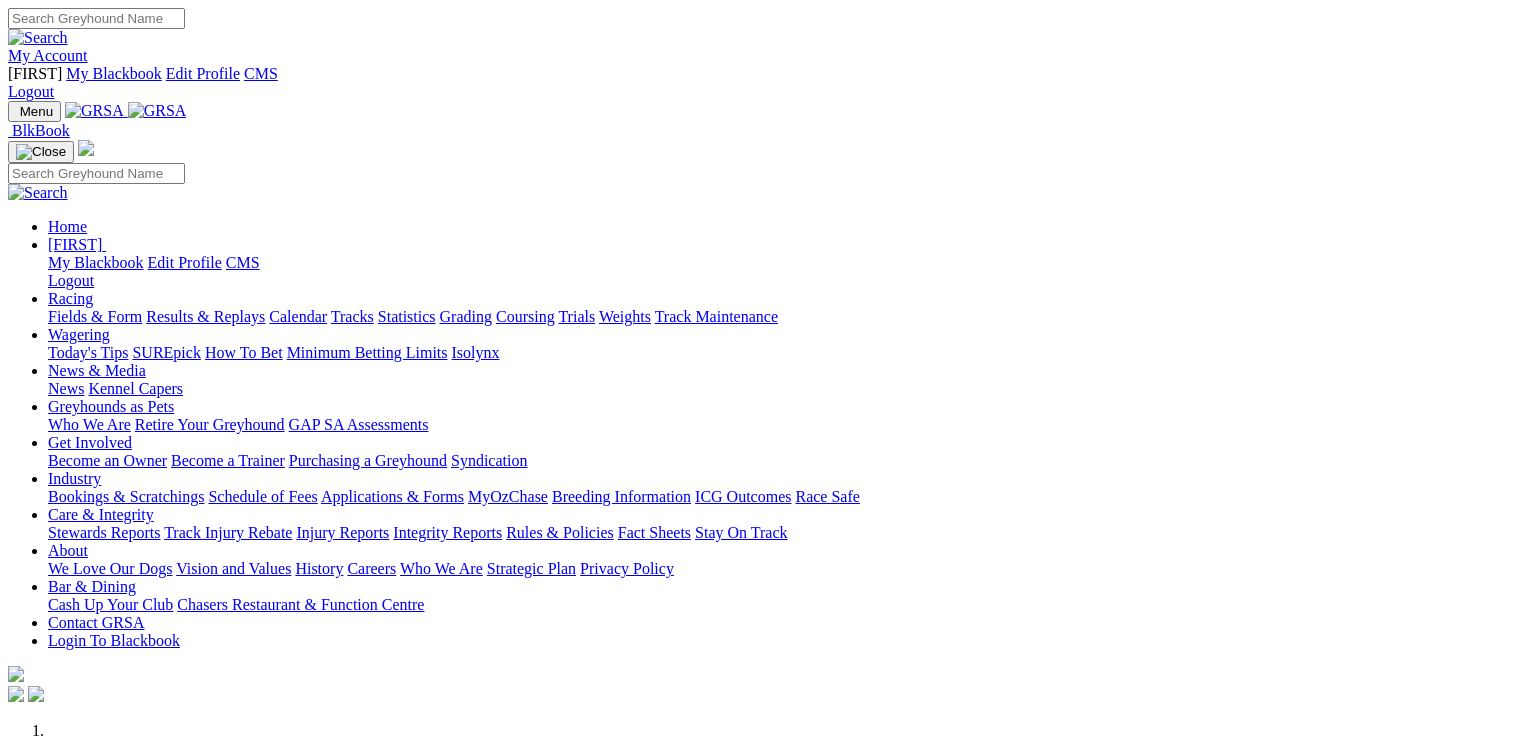 scroll, scrollTop: 800, scrollLeft: 0, axis: vertical 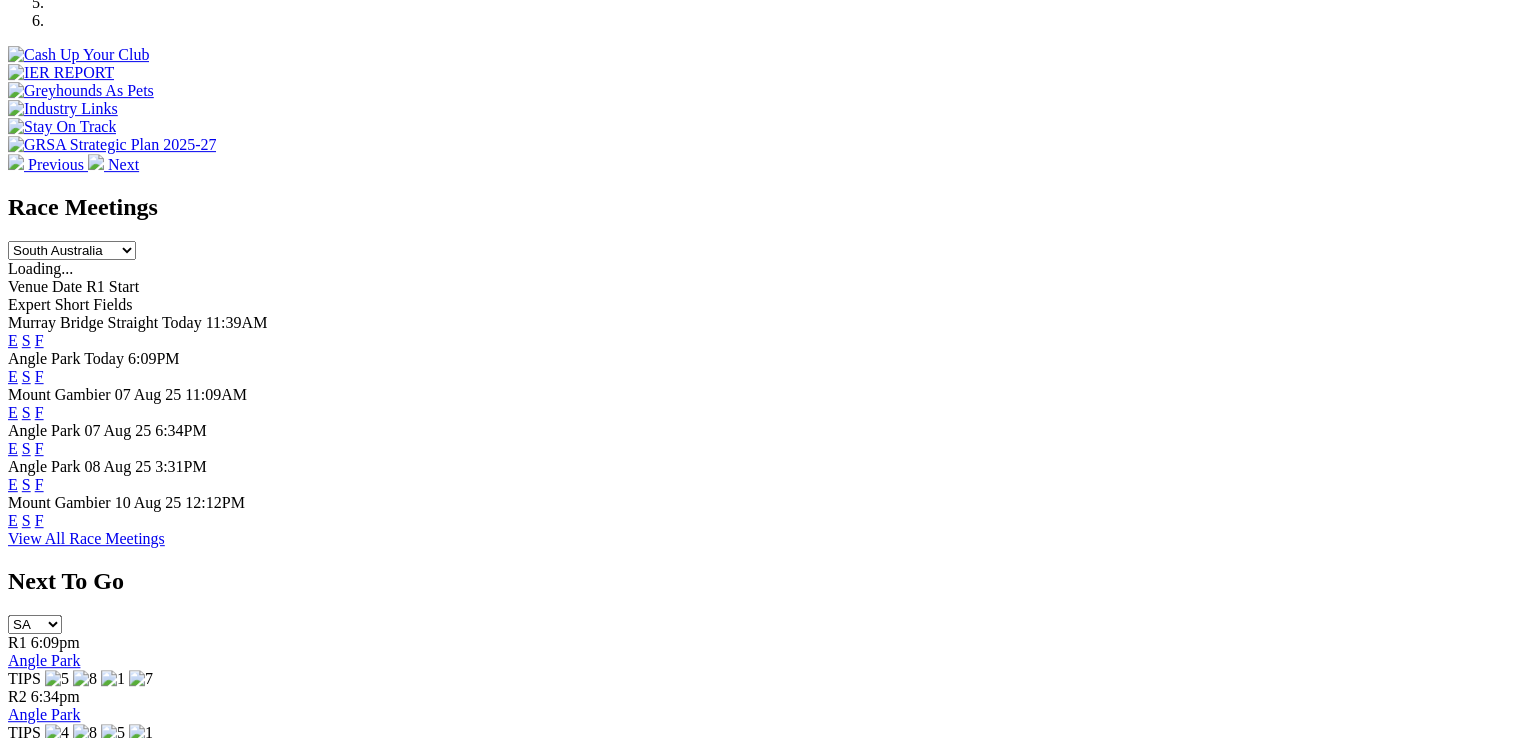 click on "F" at bounding box center (39, 484) 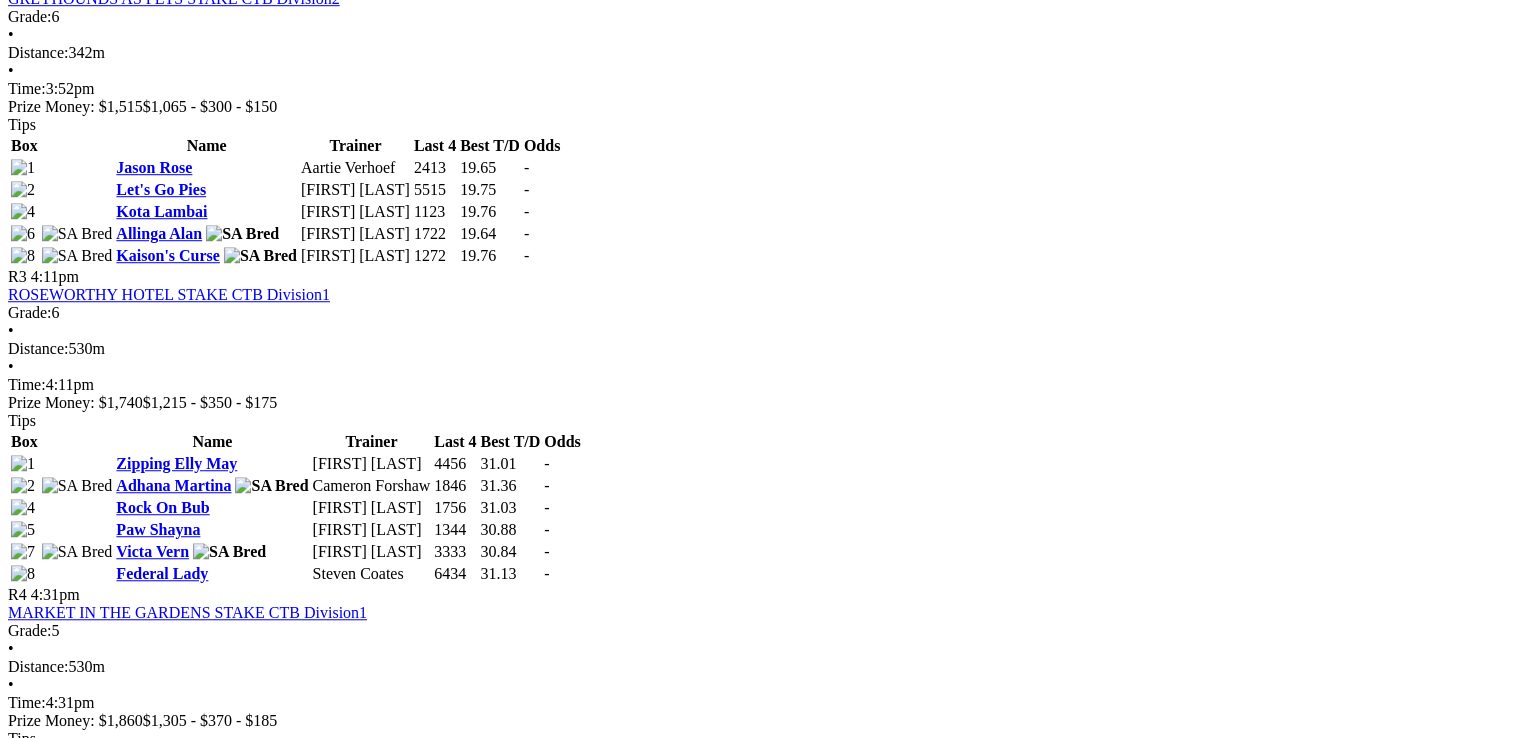 scroll, scrollTop: 1400, scrollLeft: 0, axis: vertical 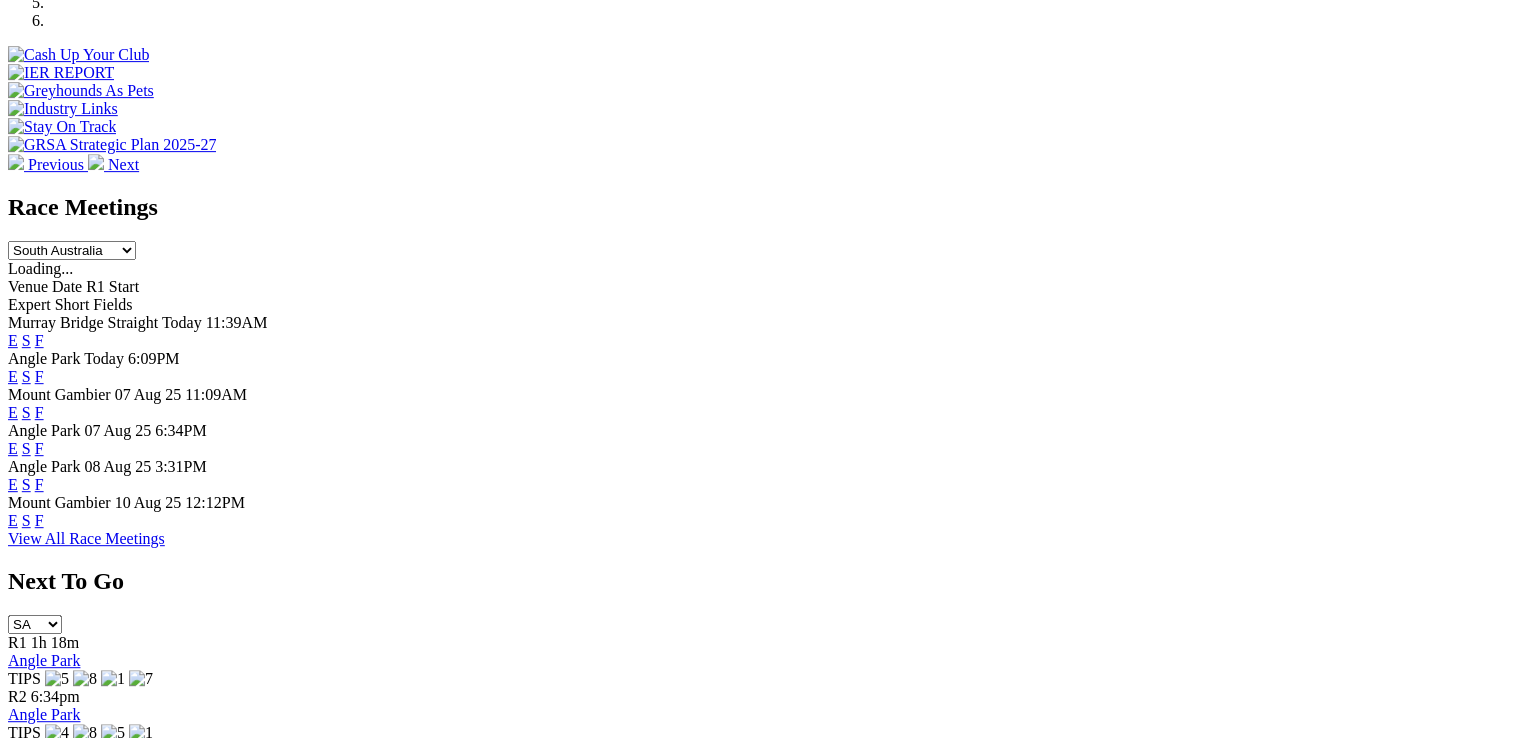 click on "F" at bounding box center [39, 448] 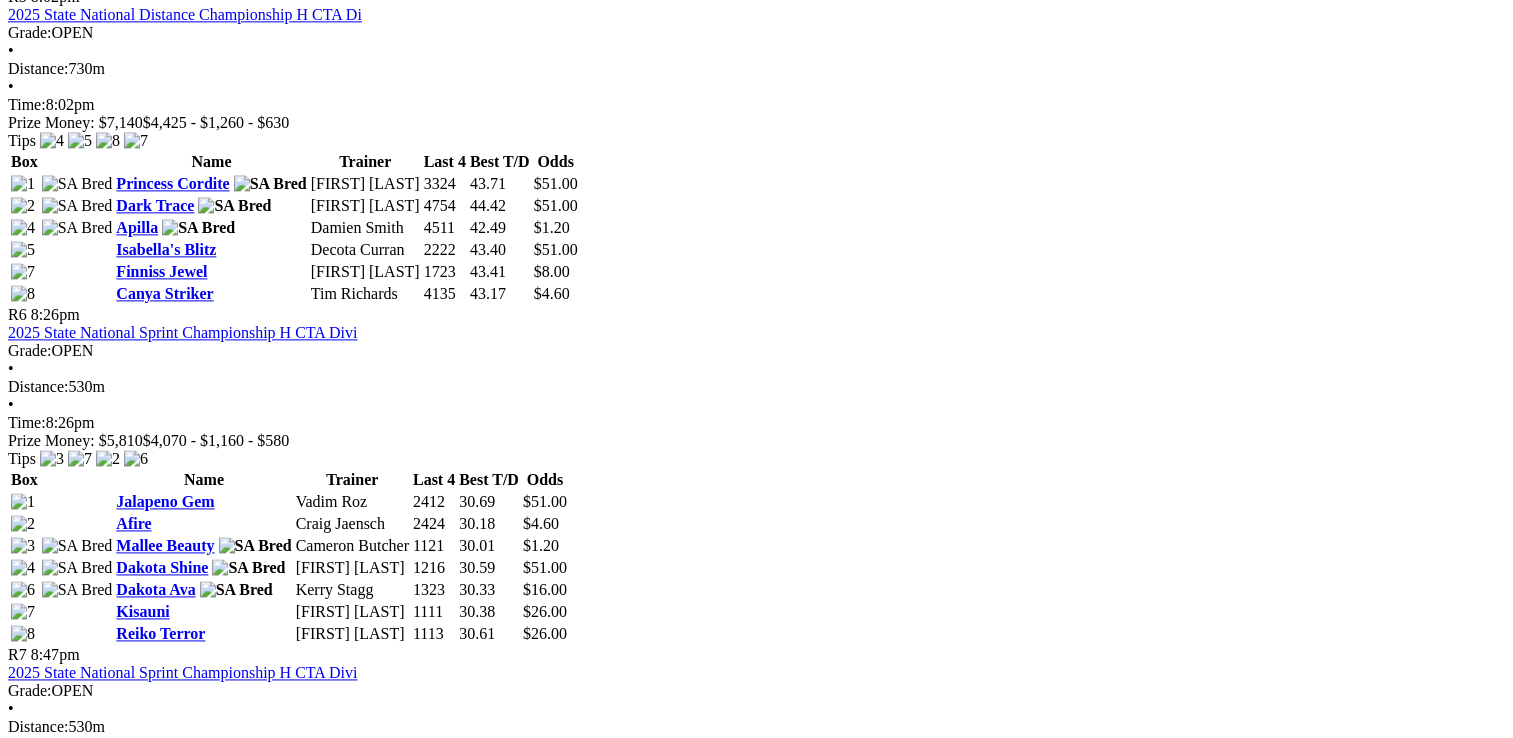scroll, scrollTop: 2600, scrollLeft: 0, axis: vertical 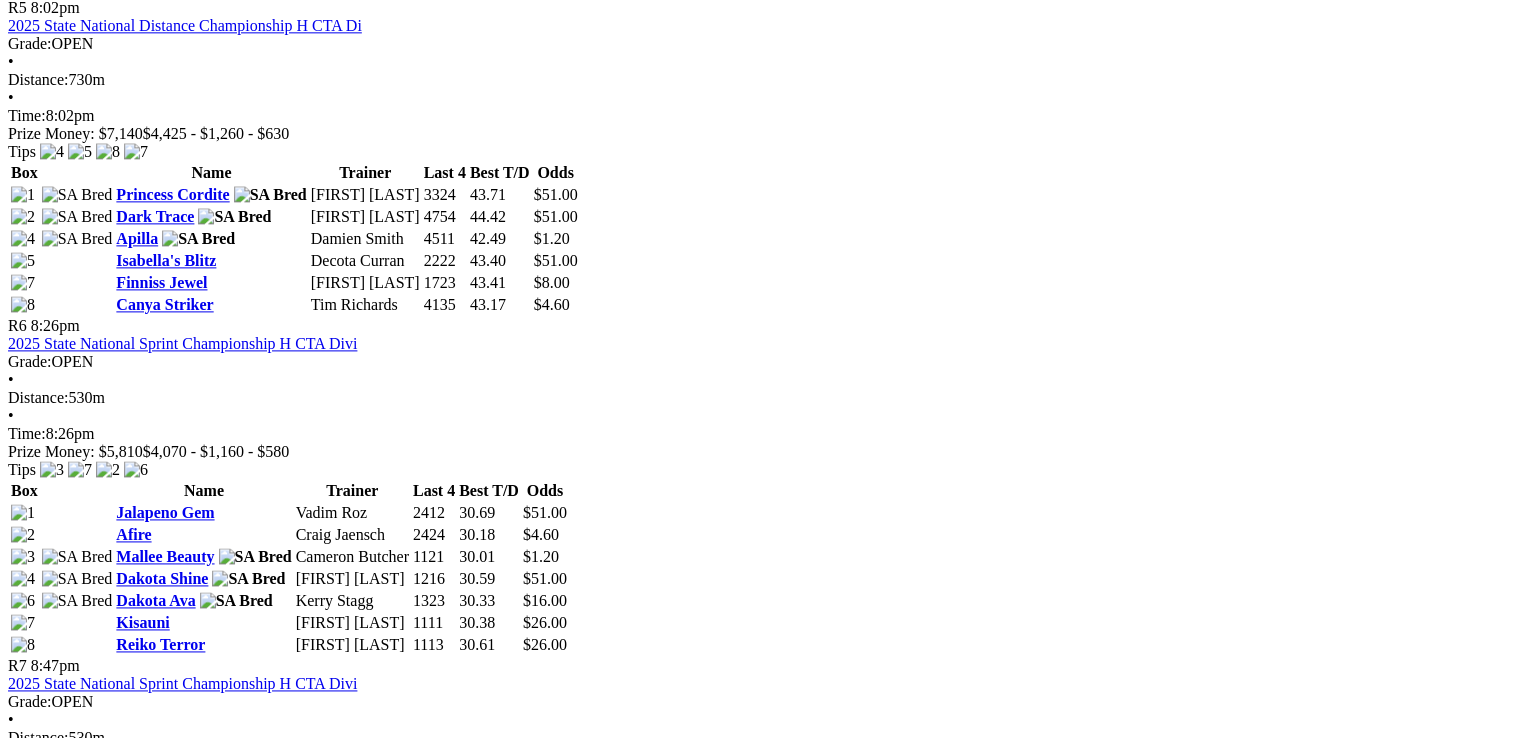 click on "TAB STAKE CTA Division1" at bounding box center (101, 1407) 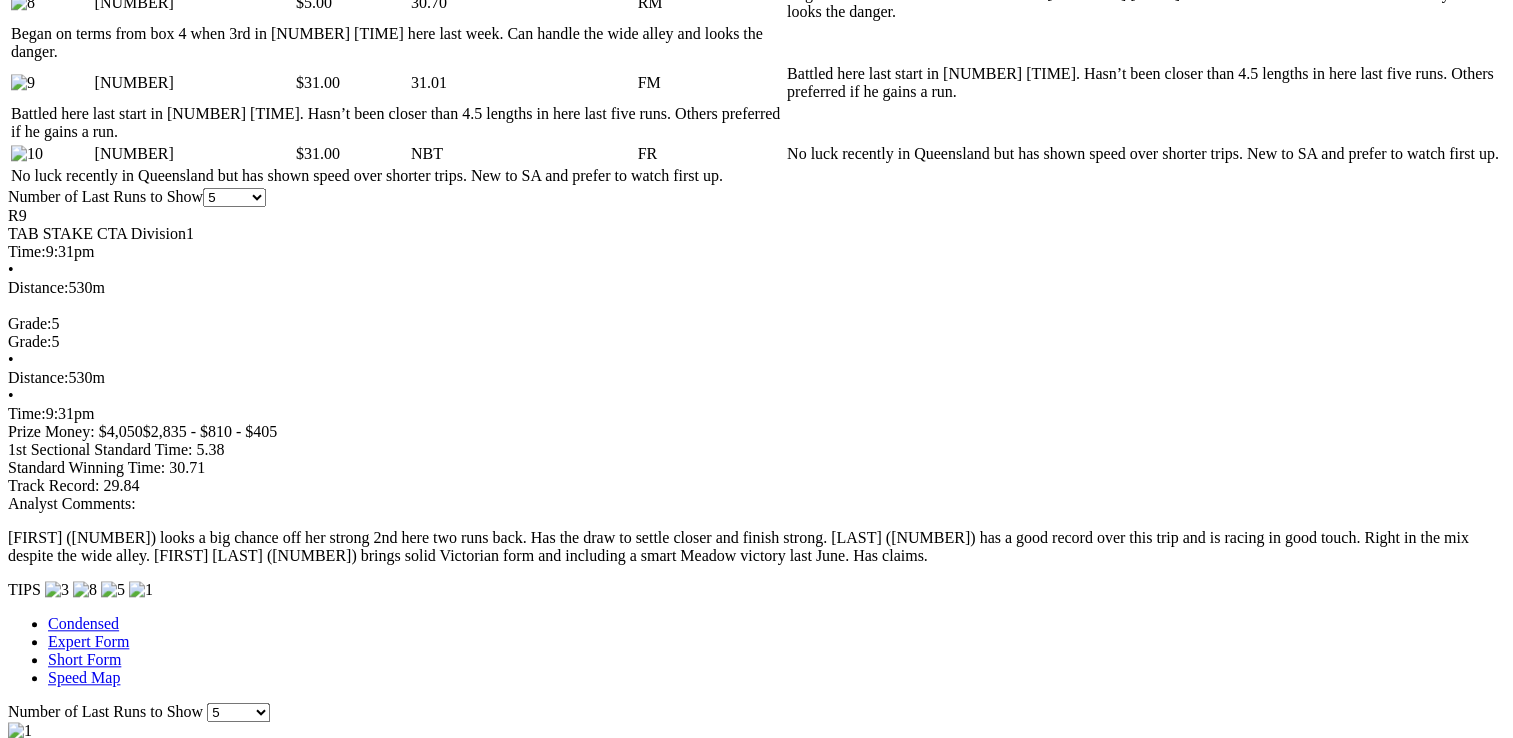 scroll, scrollTop: 2000, scrollLeft: 0, axis: vertical 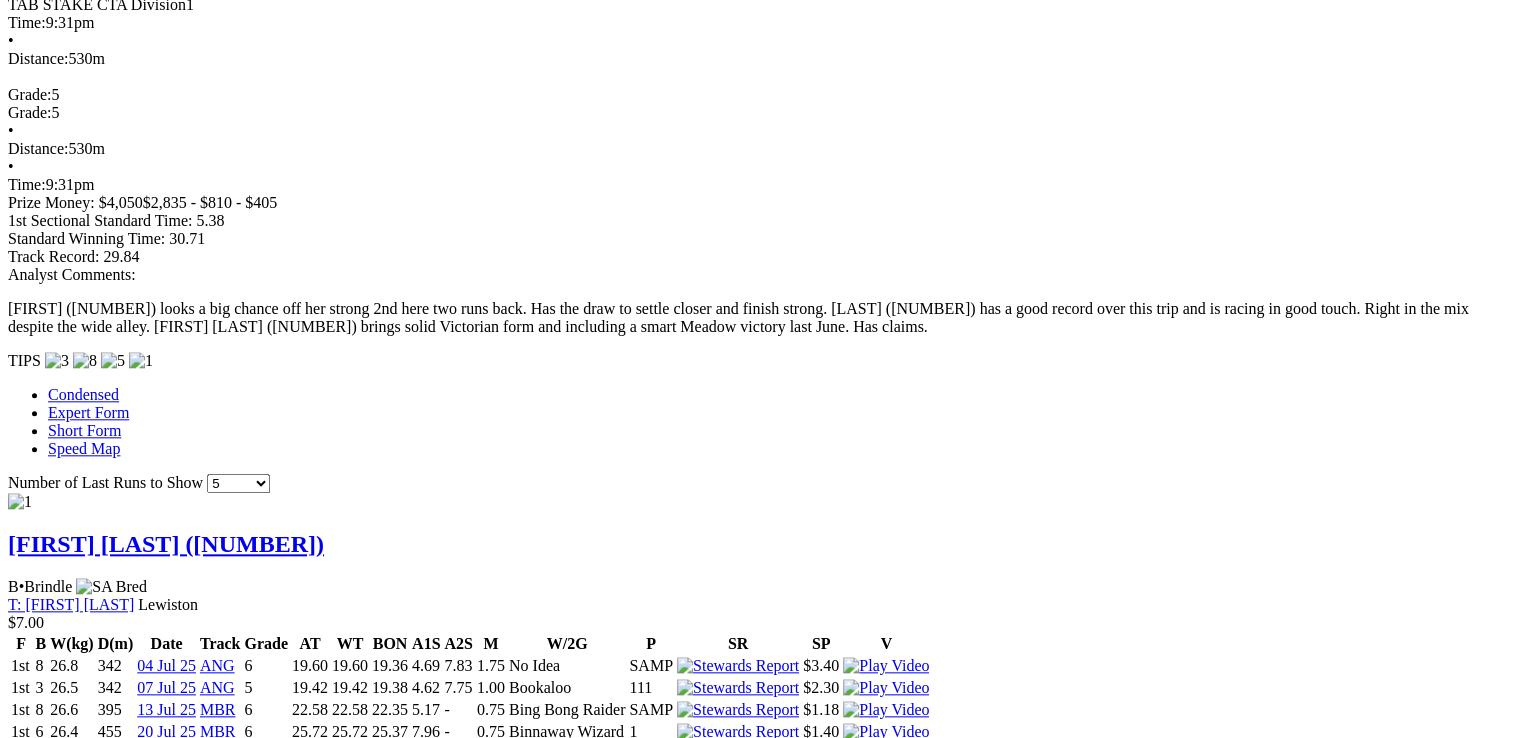 click at bounding box center [777, 4761] 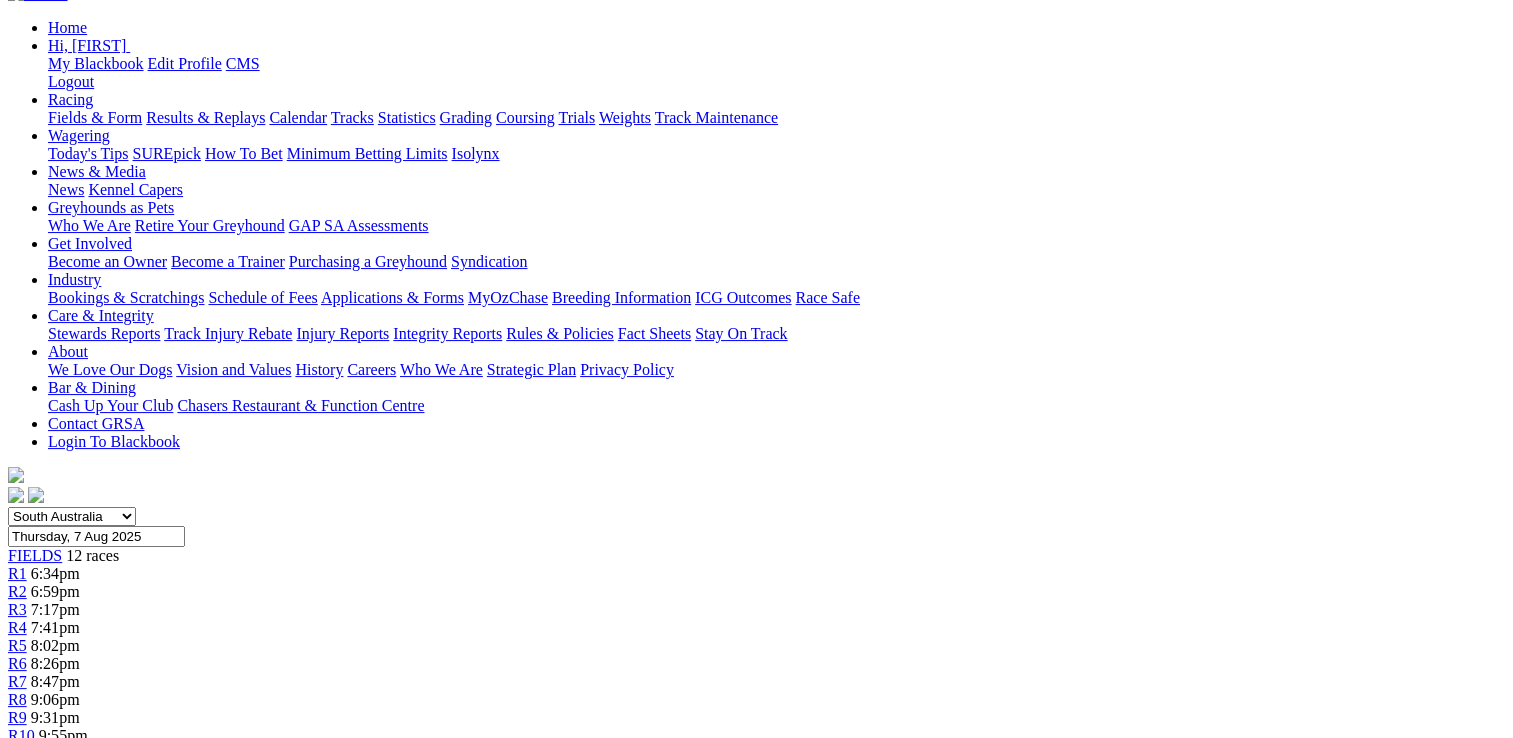 scroll, scrollTop: 200, scrollLeft: 0, axis: vertical 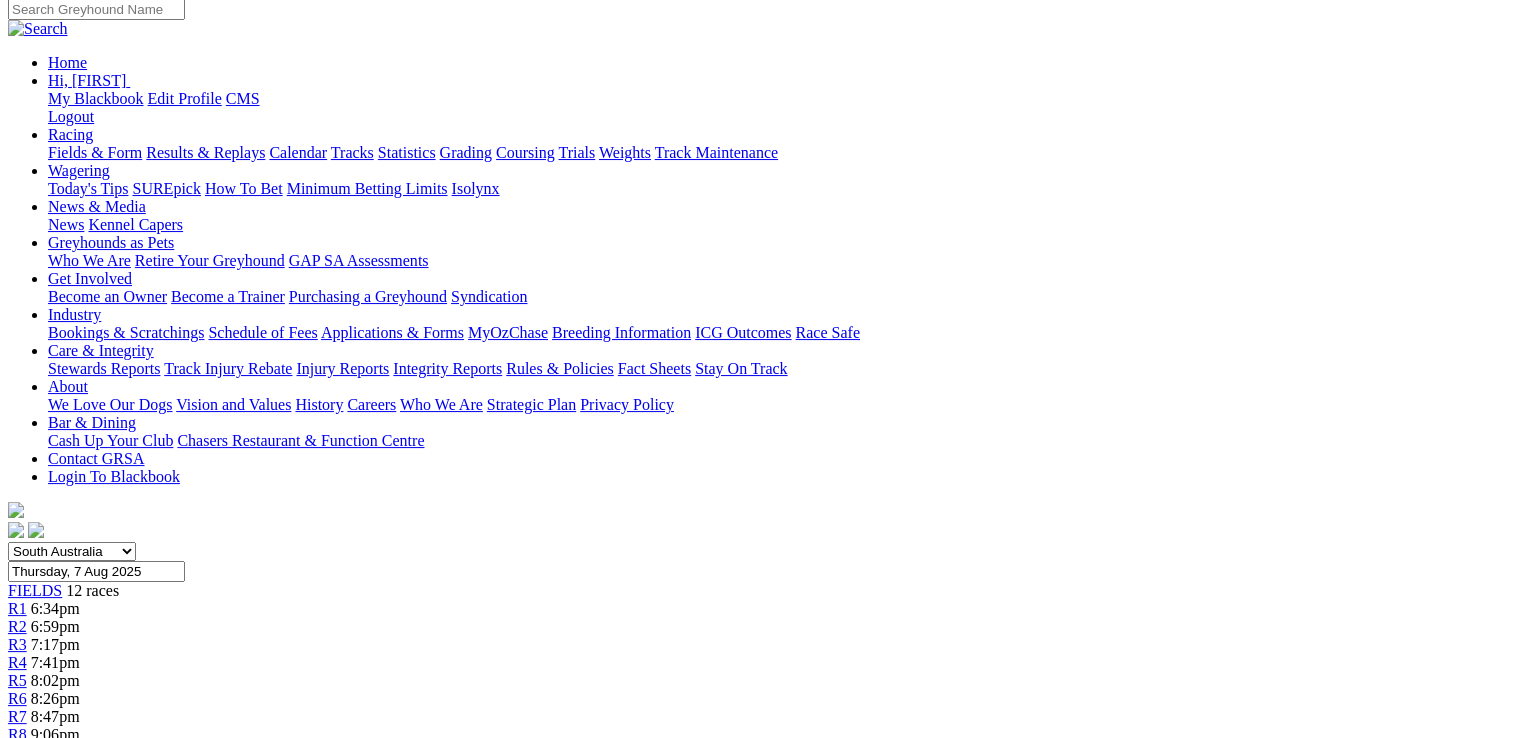 click on "R8
9:06pm" at bounding box center [756, 735] 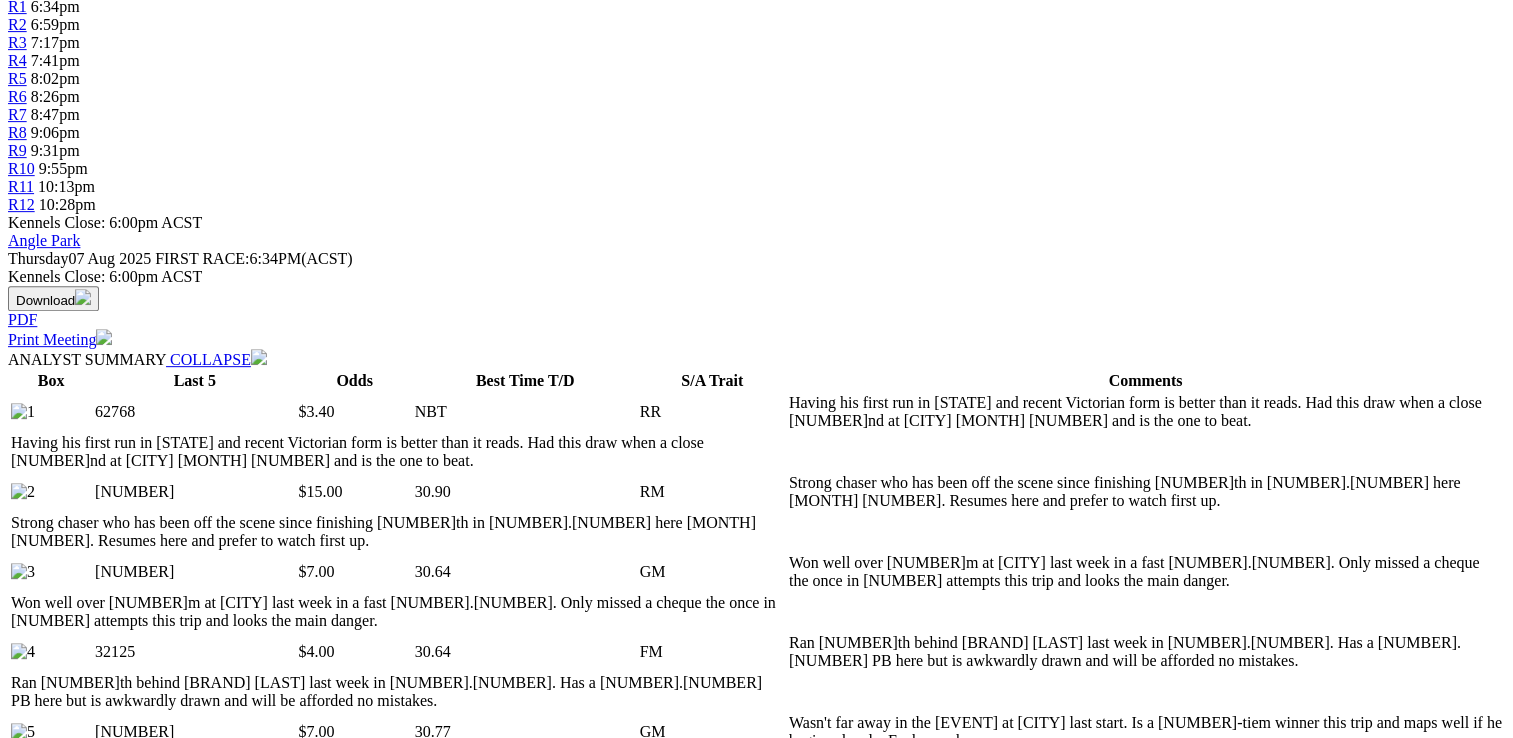 scroll, scrollTop: 1000, scrollLeft: 0, axis: vertical 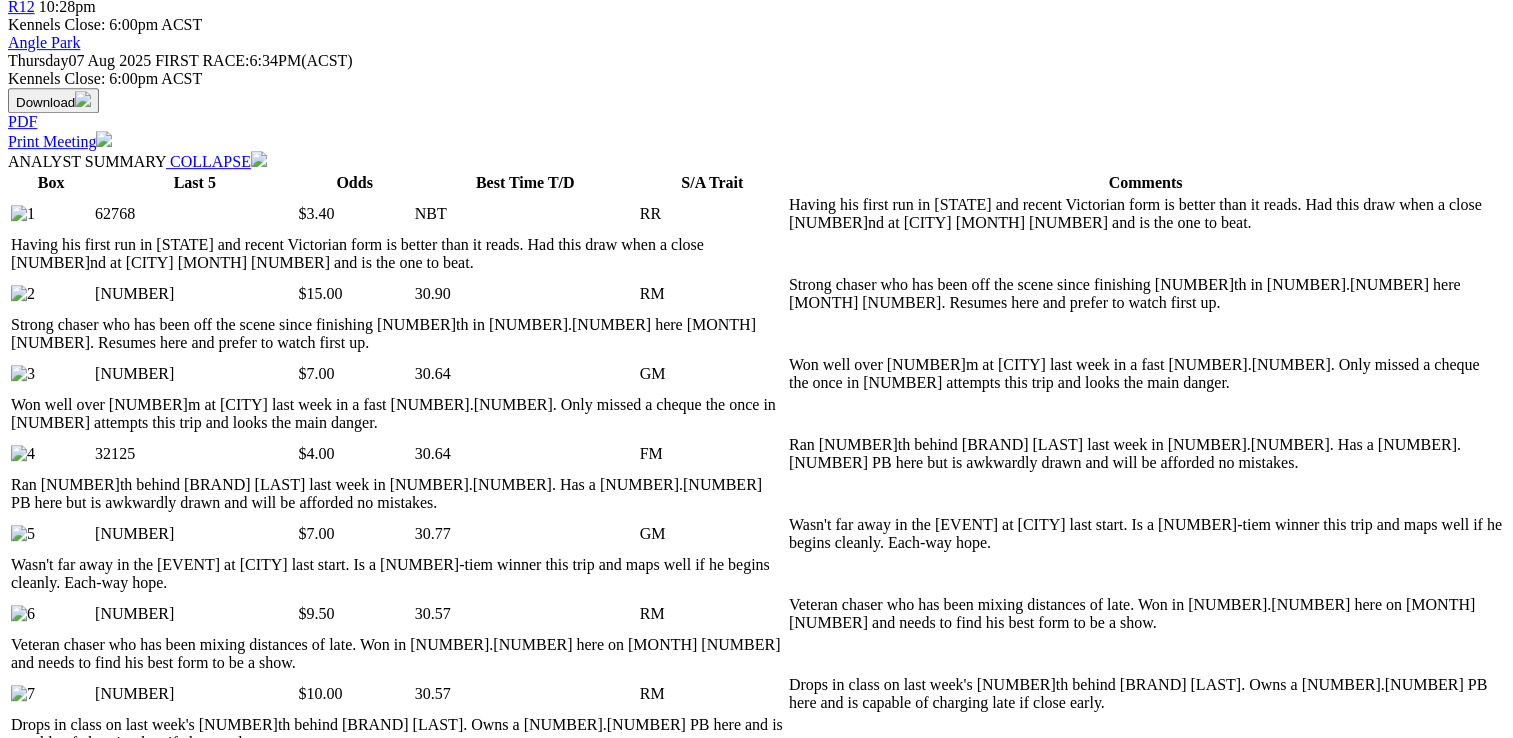click at bounding box center (932, 1706) 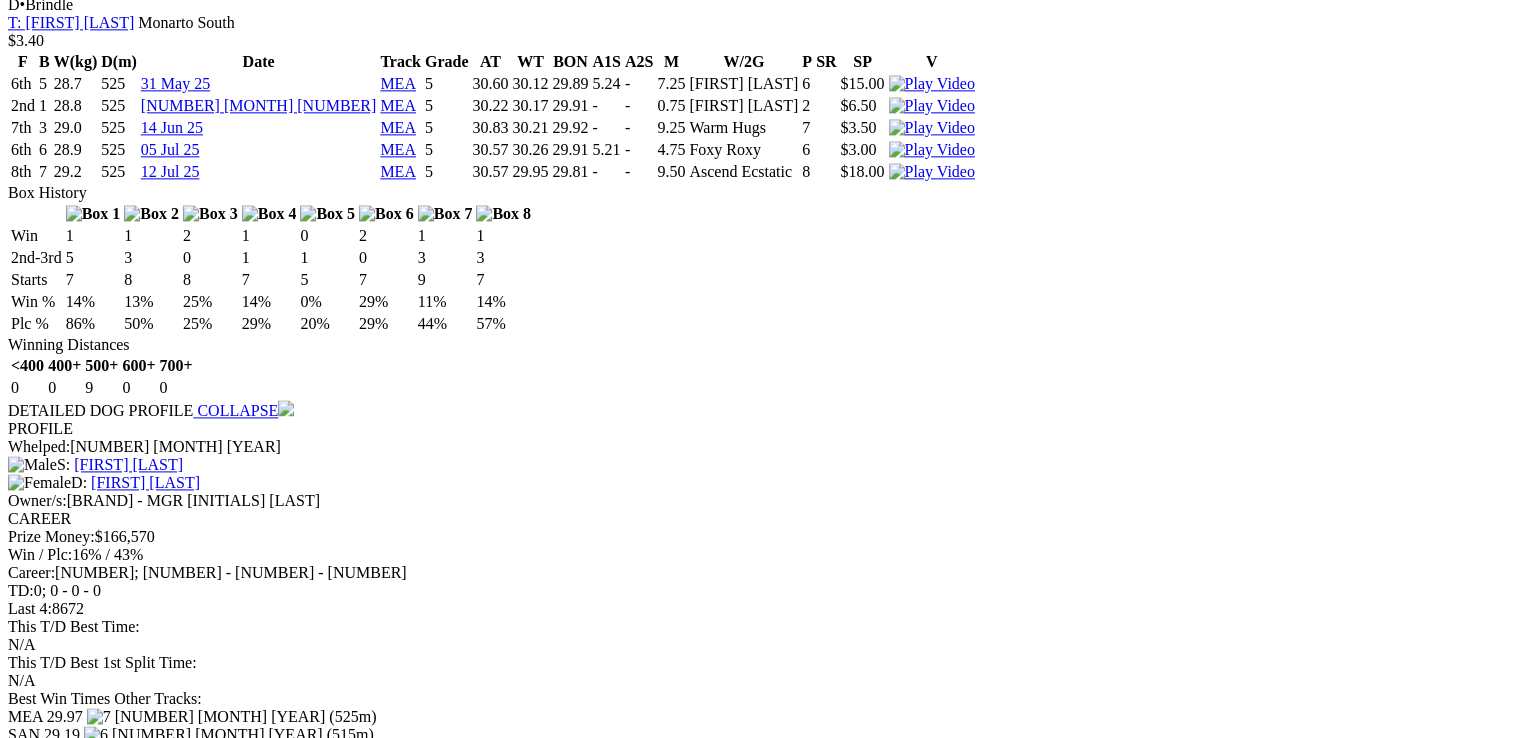 scroll, scrollTop: 2500, scrollLeft: 0, axis: vertical 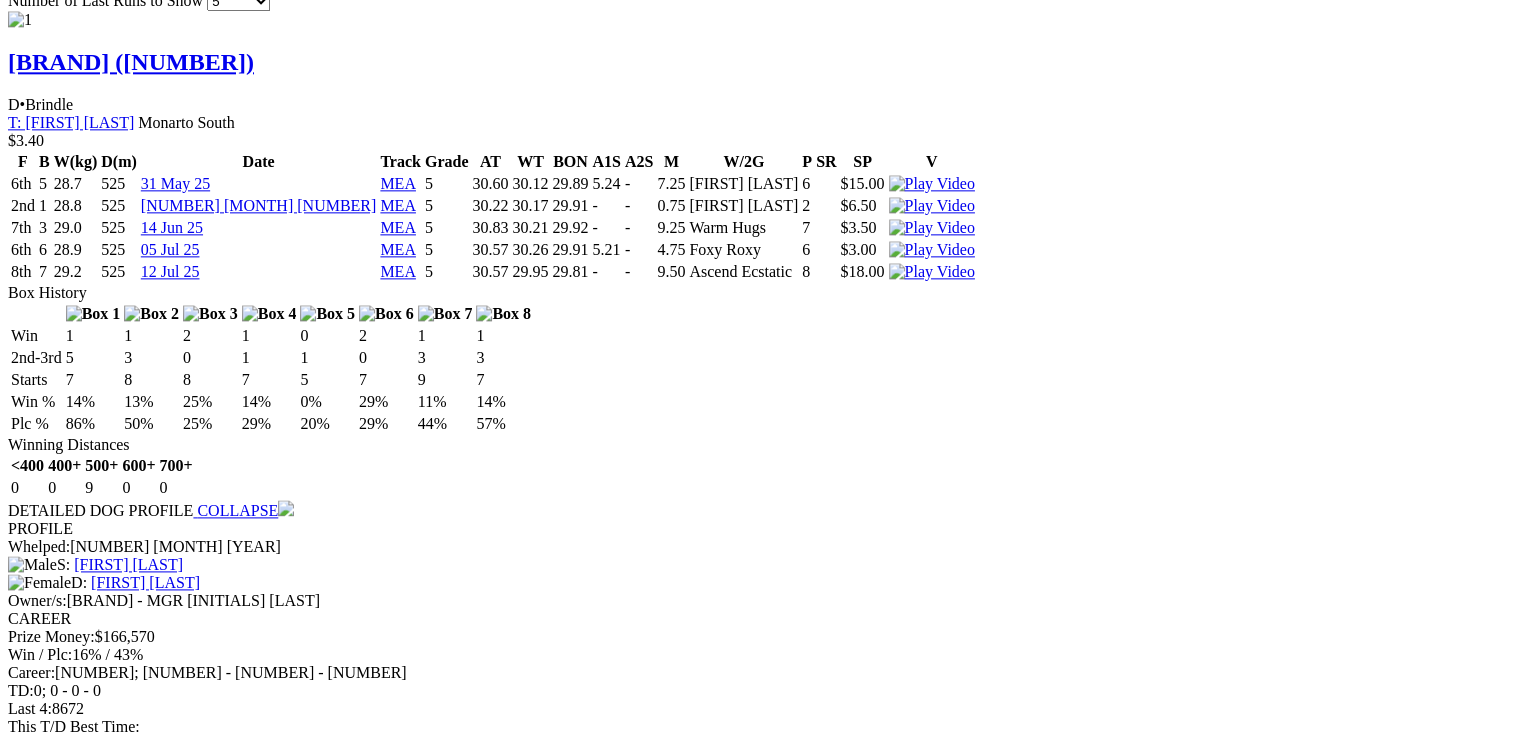 click at bounding box center [1085, 6391] 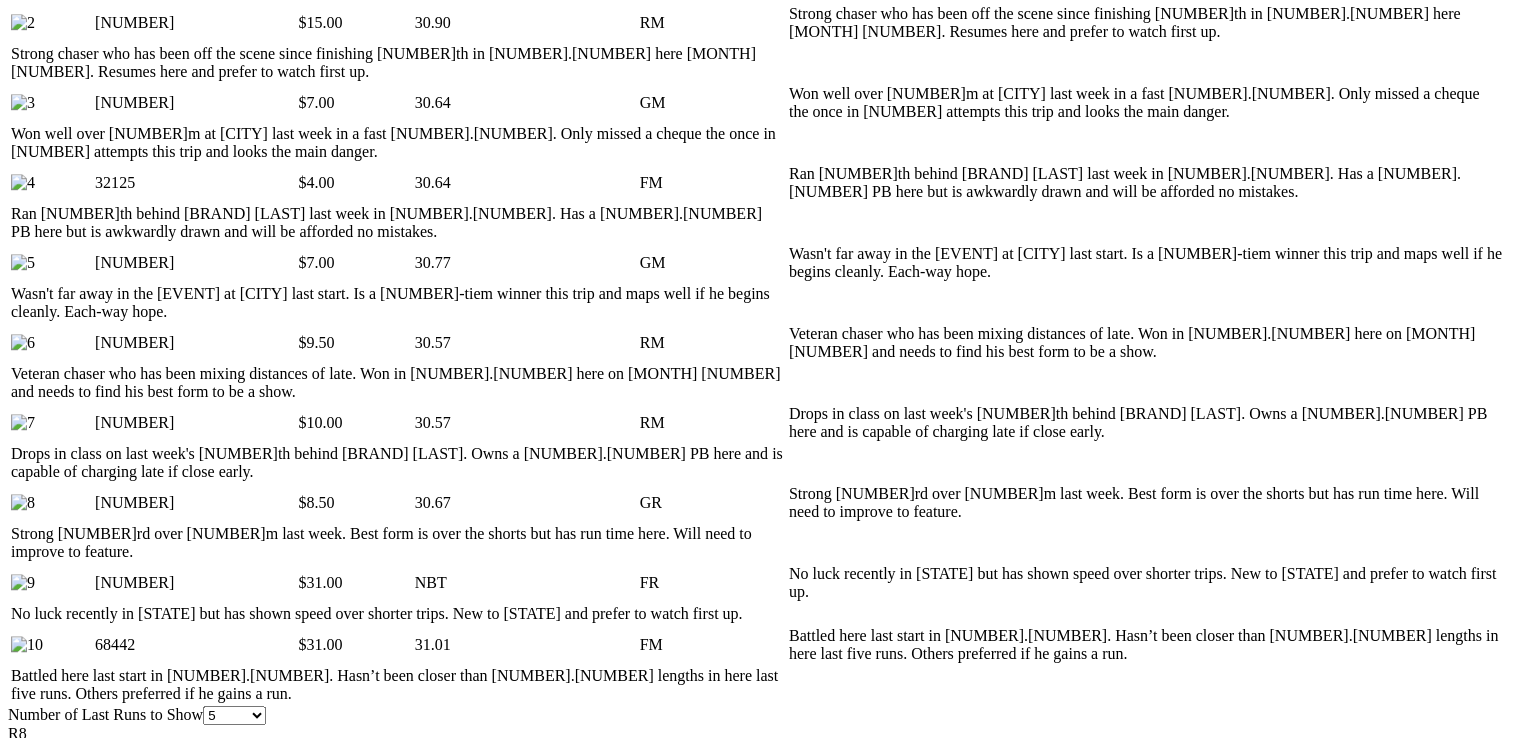 scroll, scrollTop: 1300, scrollLeft: 0, axis: vertical 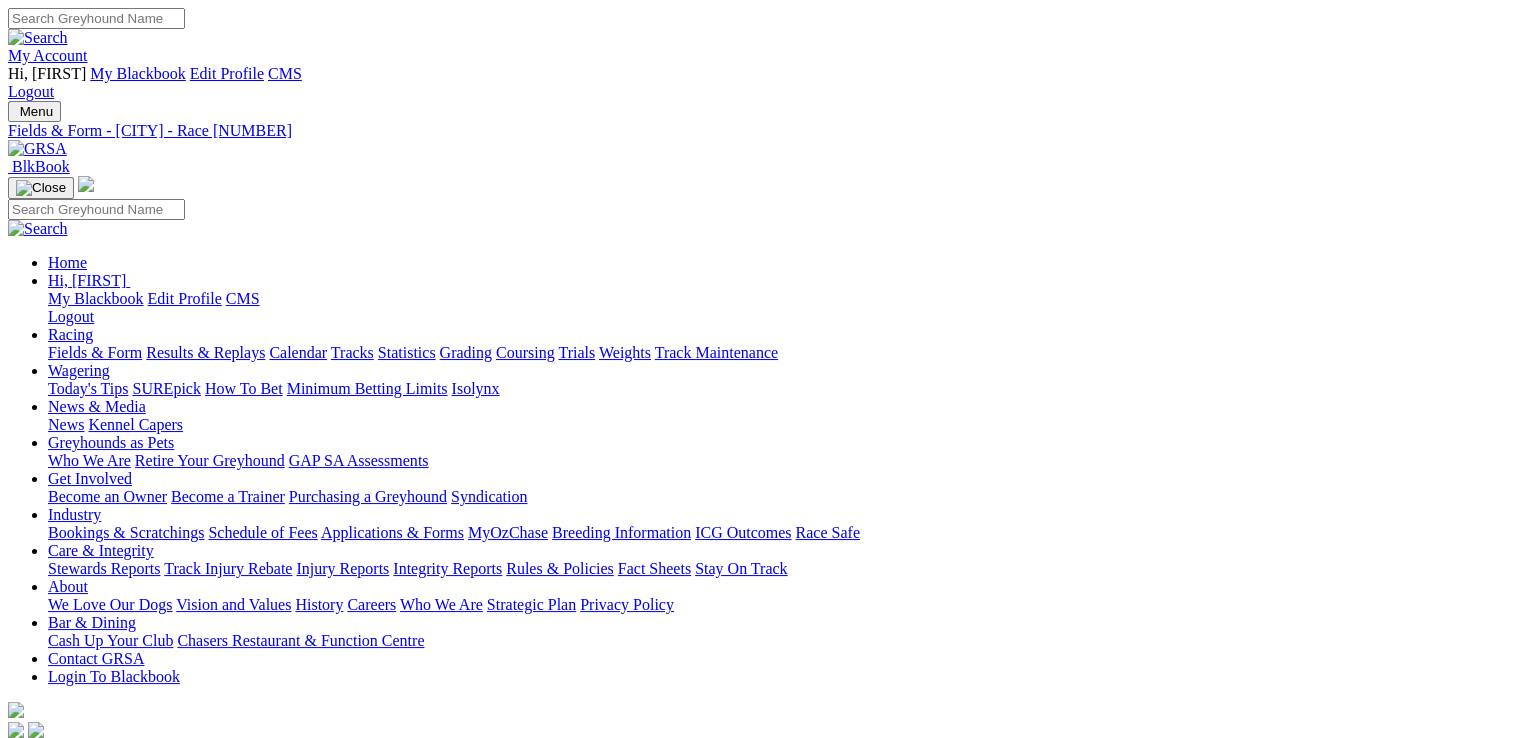 click on "R7" at bounding box center (17, 916) 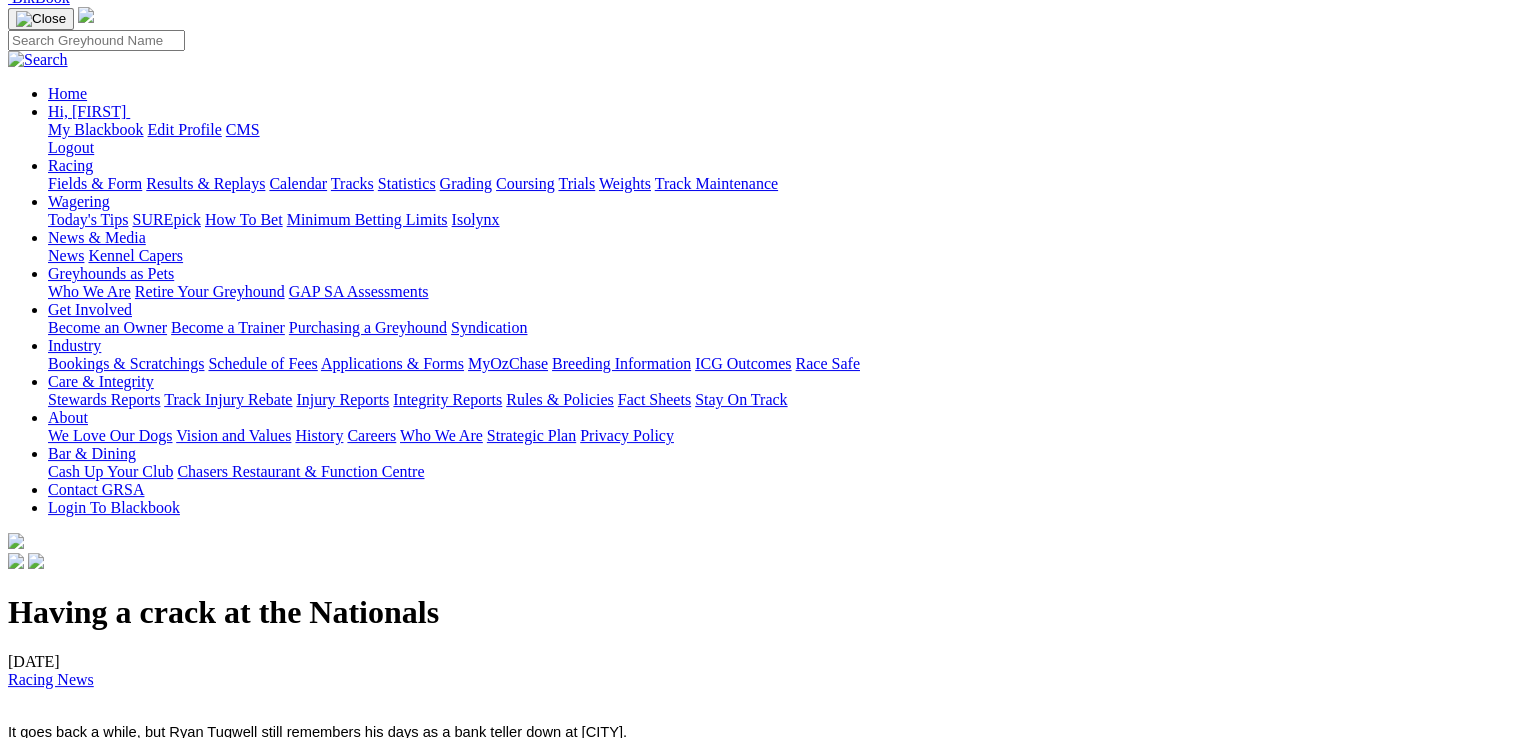 scroll, scrollTop: 76, scrollLeft: 0, axis: vertical 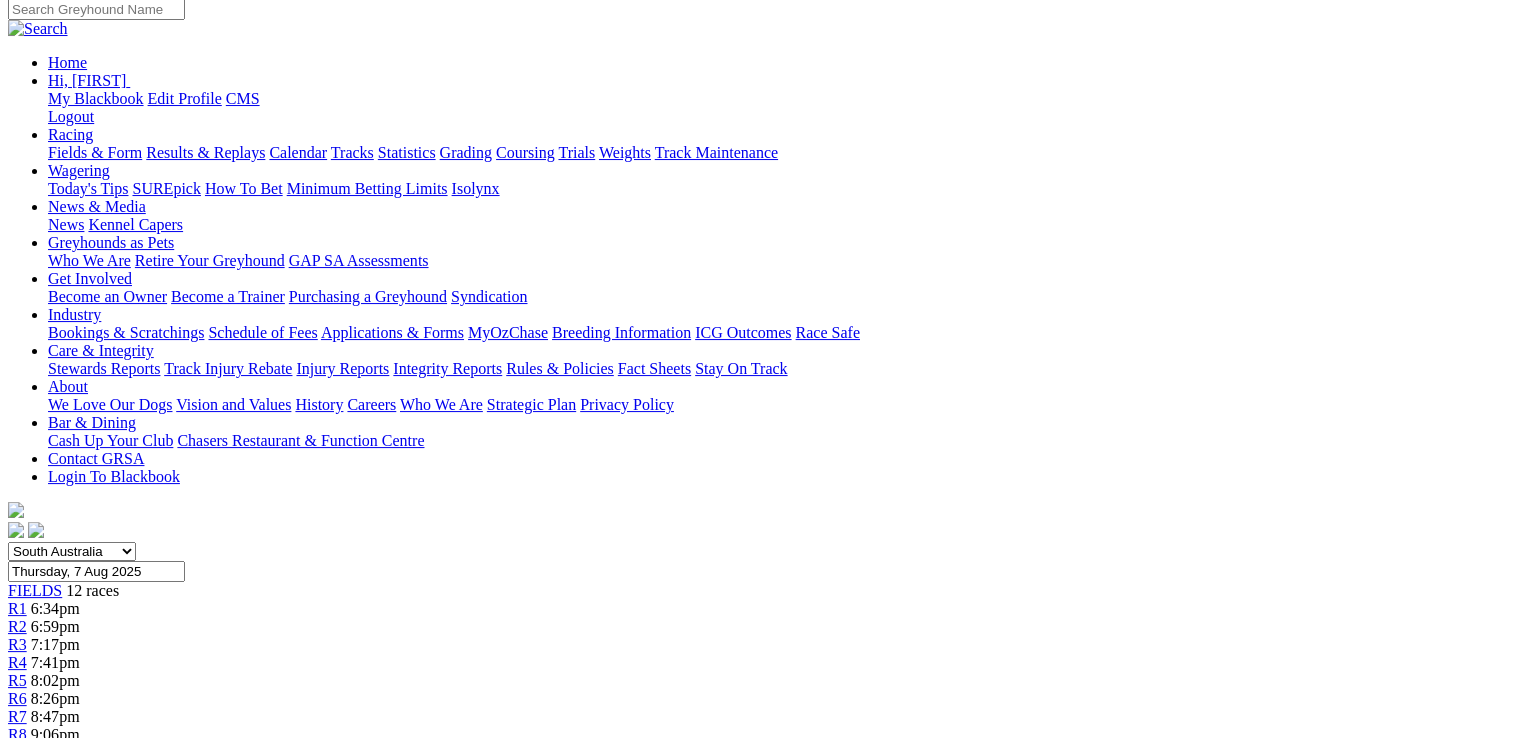 click on "R6" at bounding box center [17, 698] 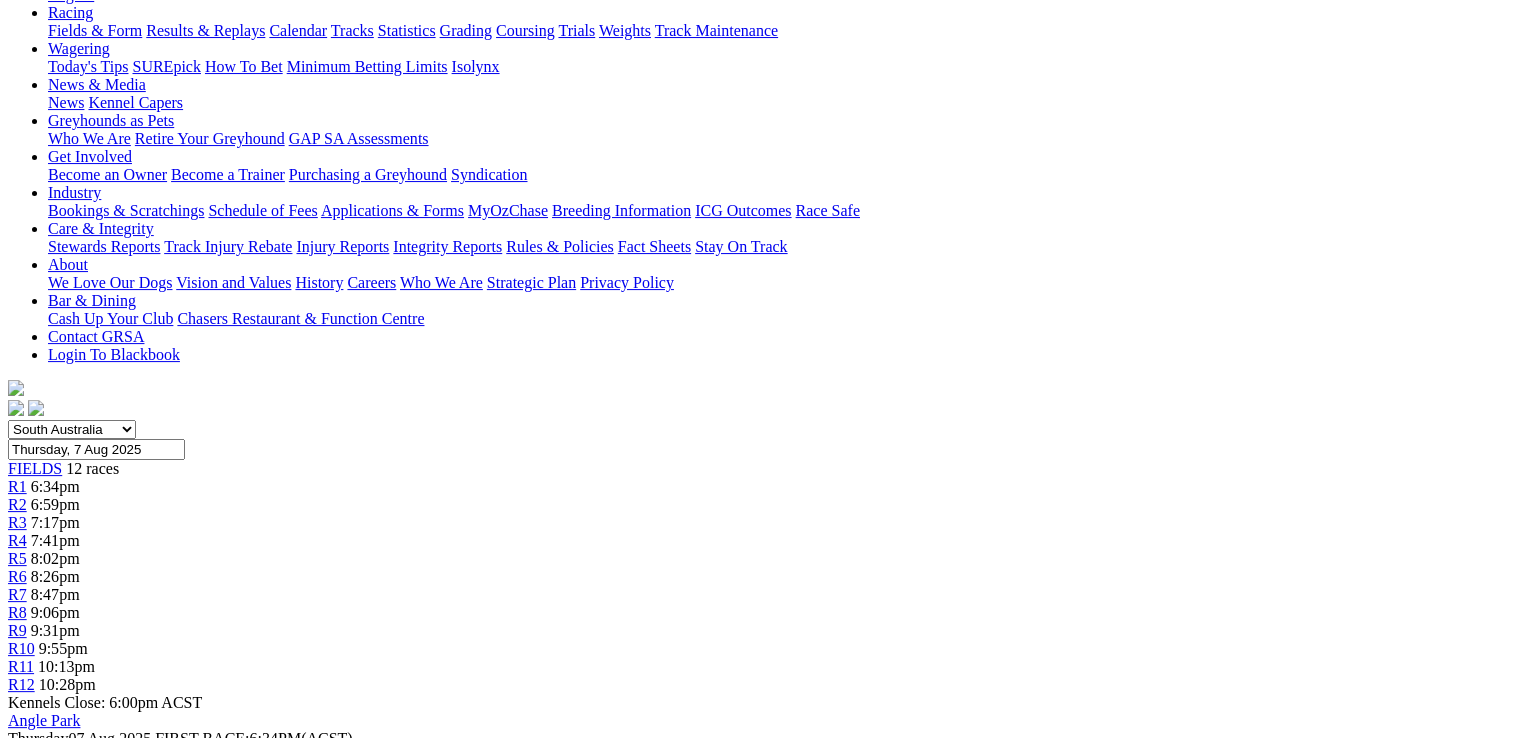 scroll, scrollTop: 100, scrollLeft: 0, axis: vertical 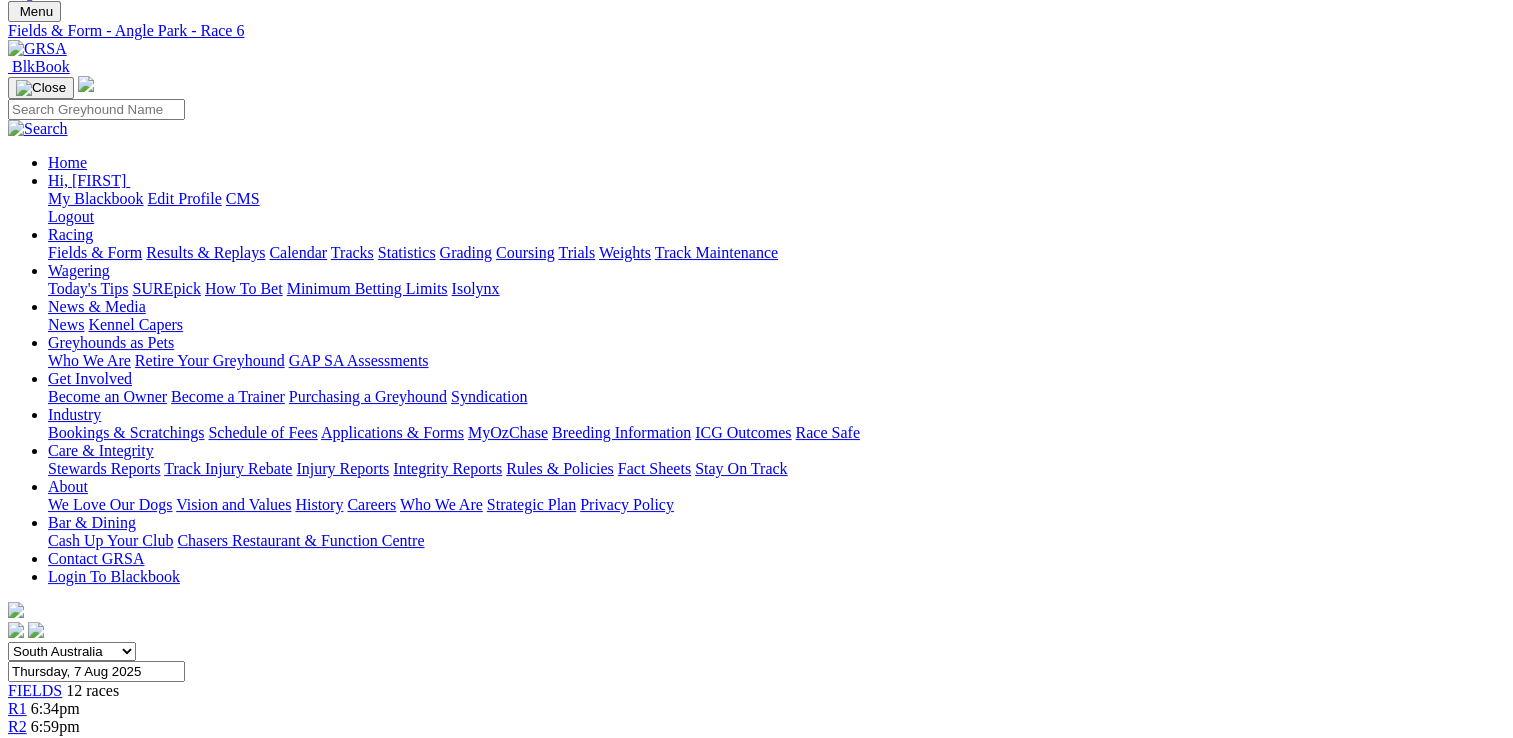 click on "R5" at bounding box center (17, 780) 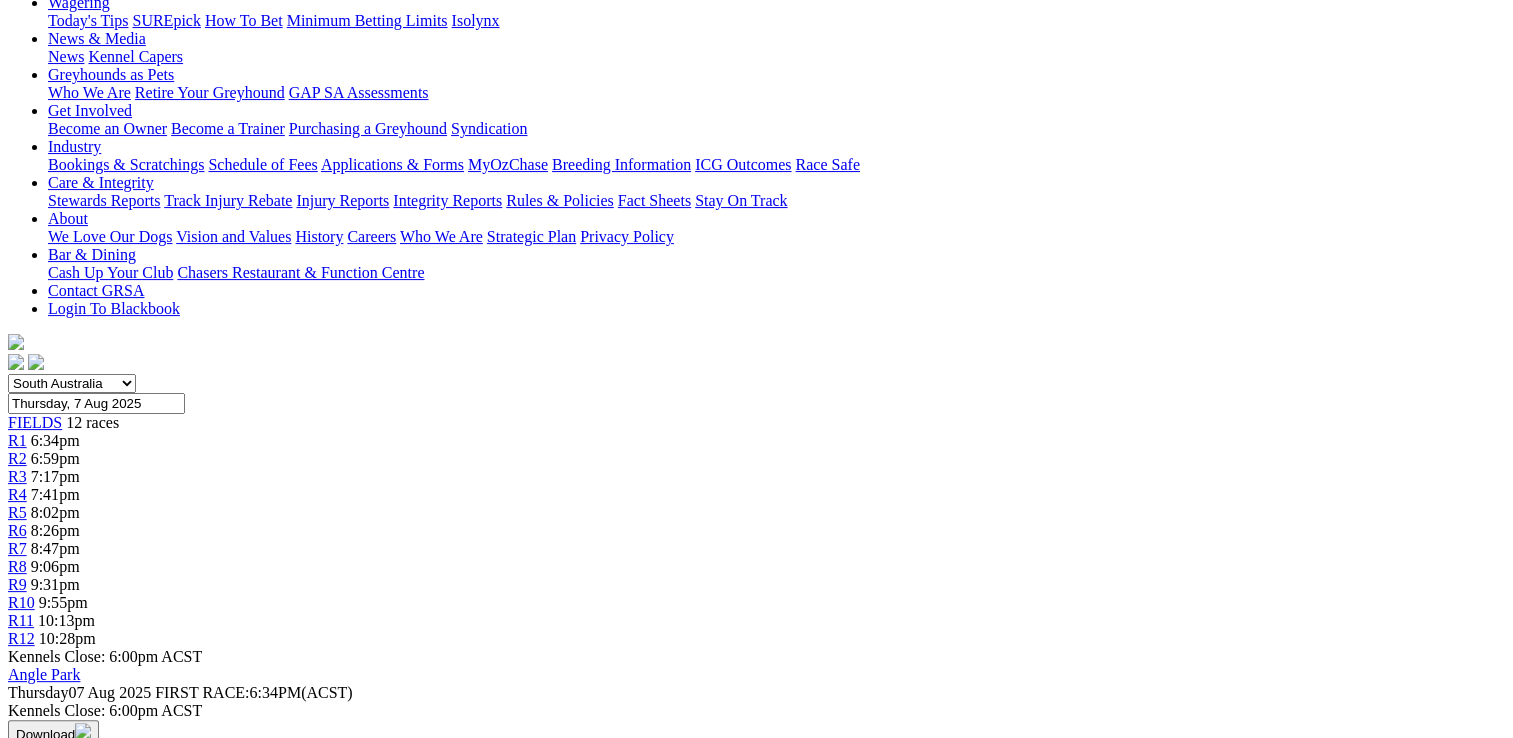 scroll, scrollTop: 200, scrollLeft: 0, axis: vertical 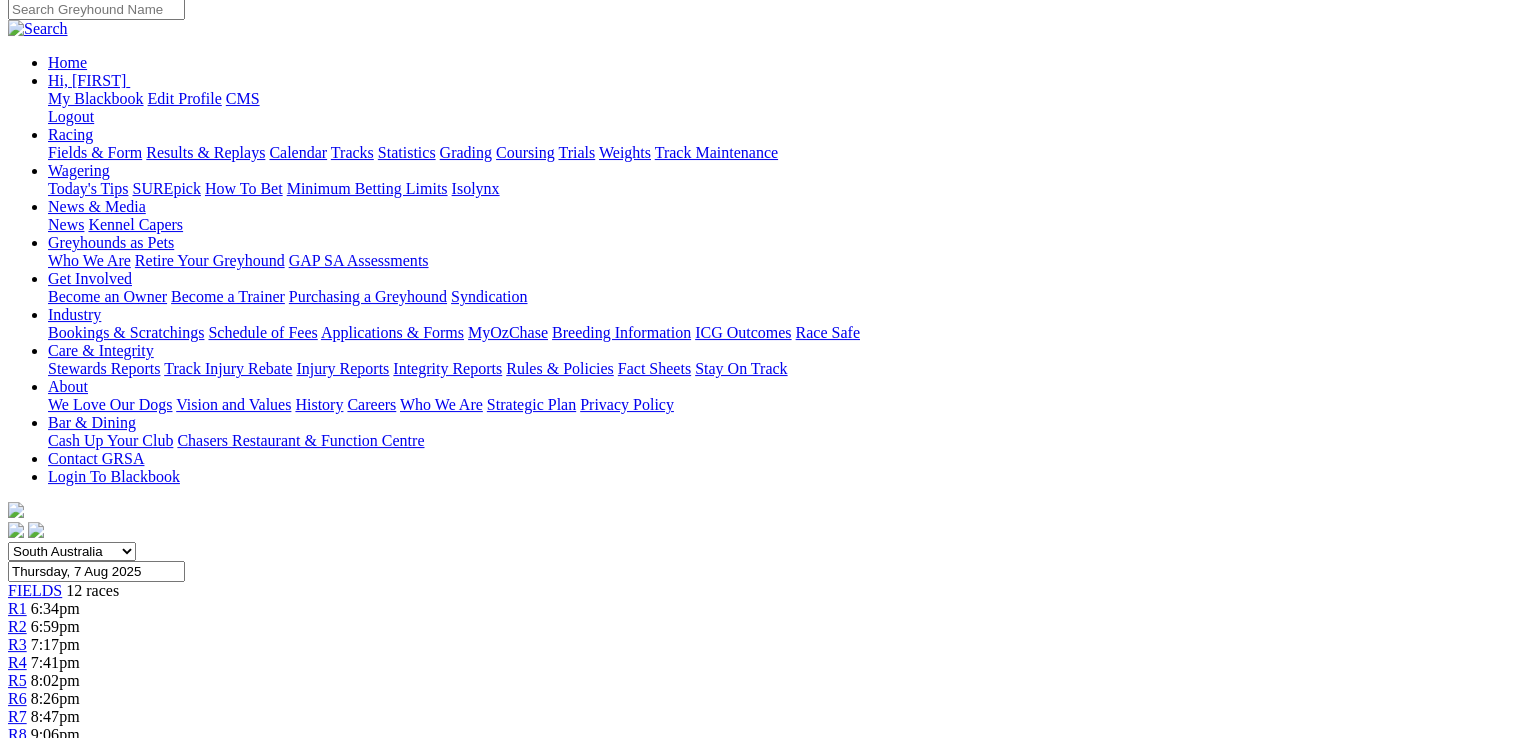 click on "R4
7:41pm" at bounding box center [756, 663] 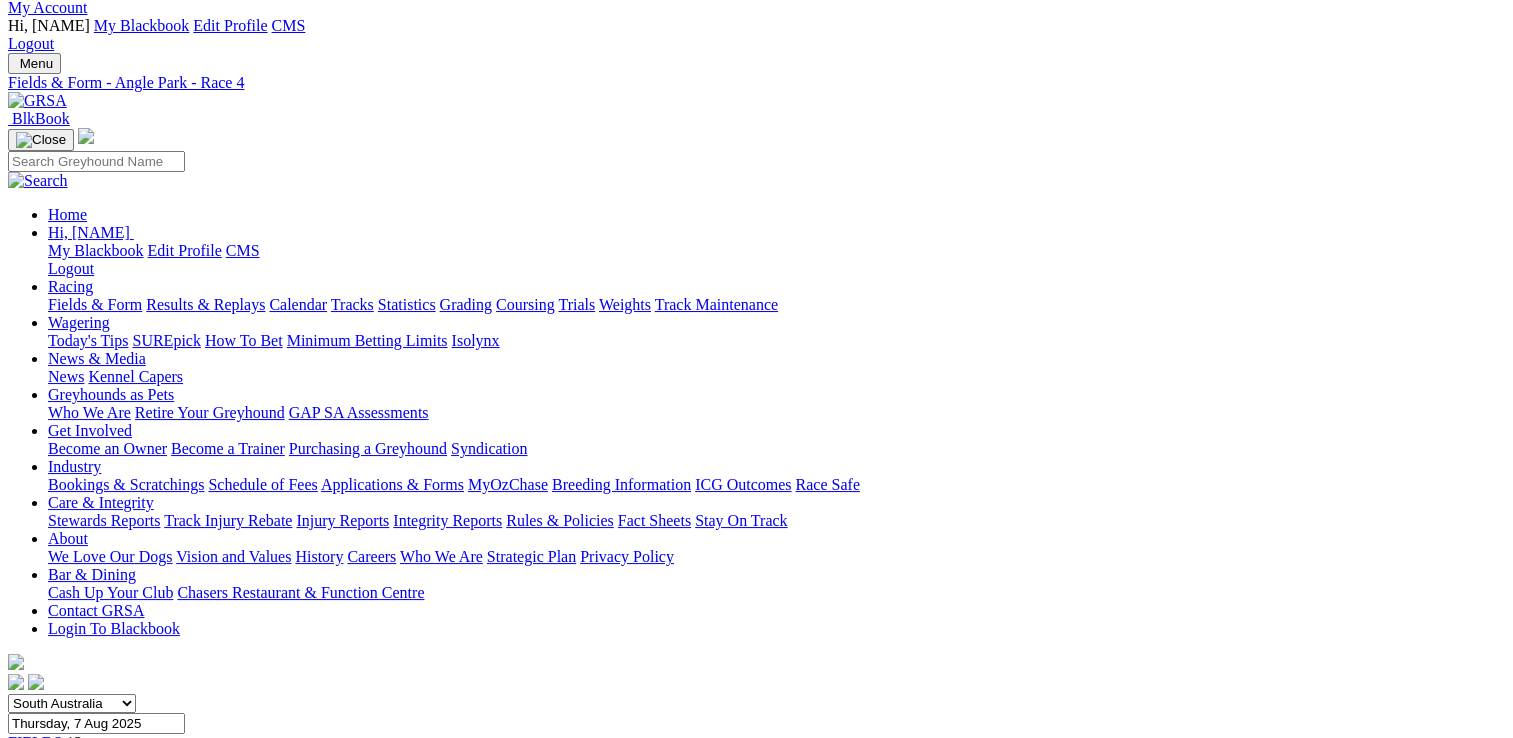 scroll, scrollTop: 0, scrollLeft: 0, axis: both 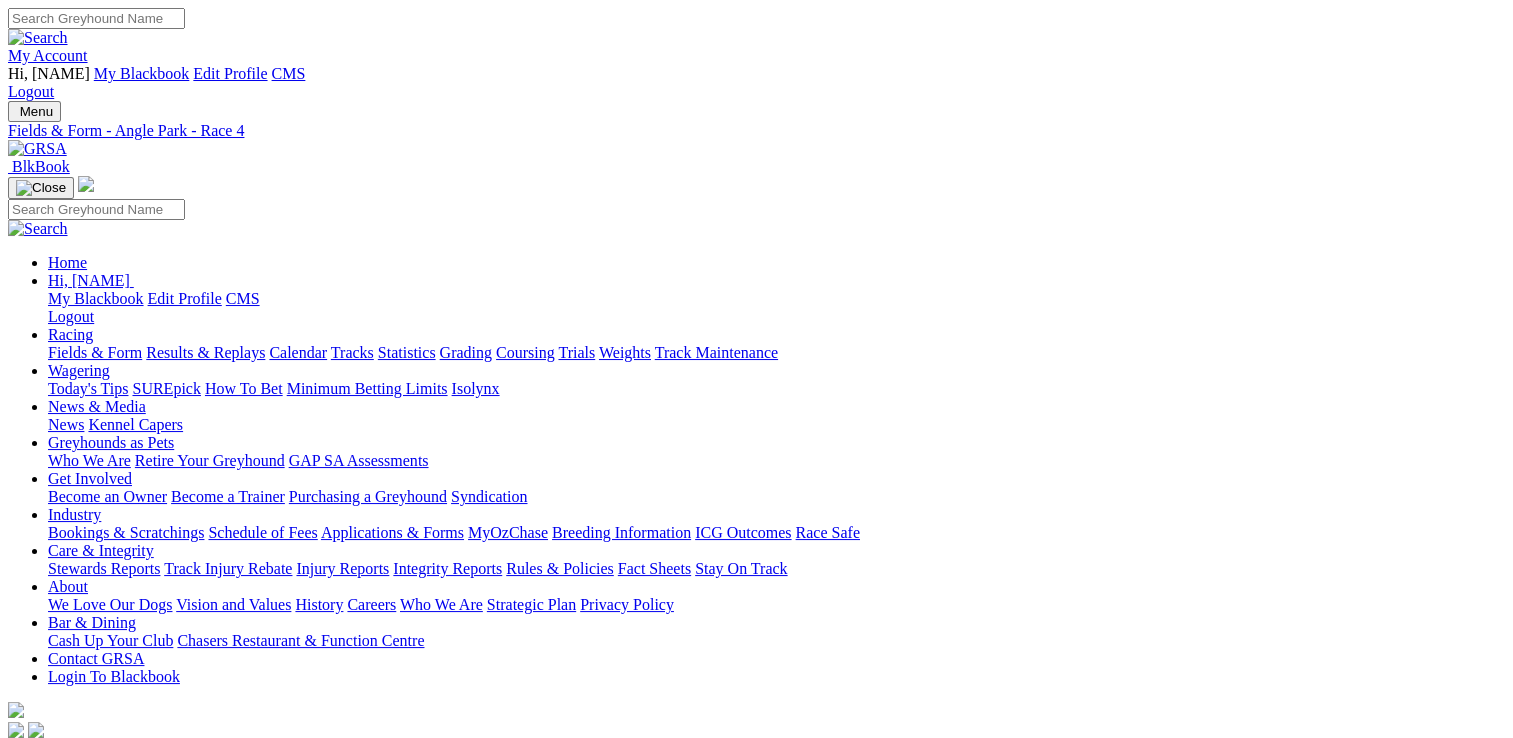 click on "R3" at bounding box center (17, 844) 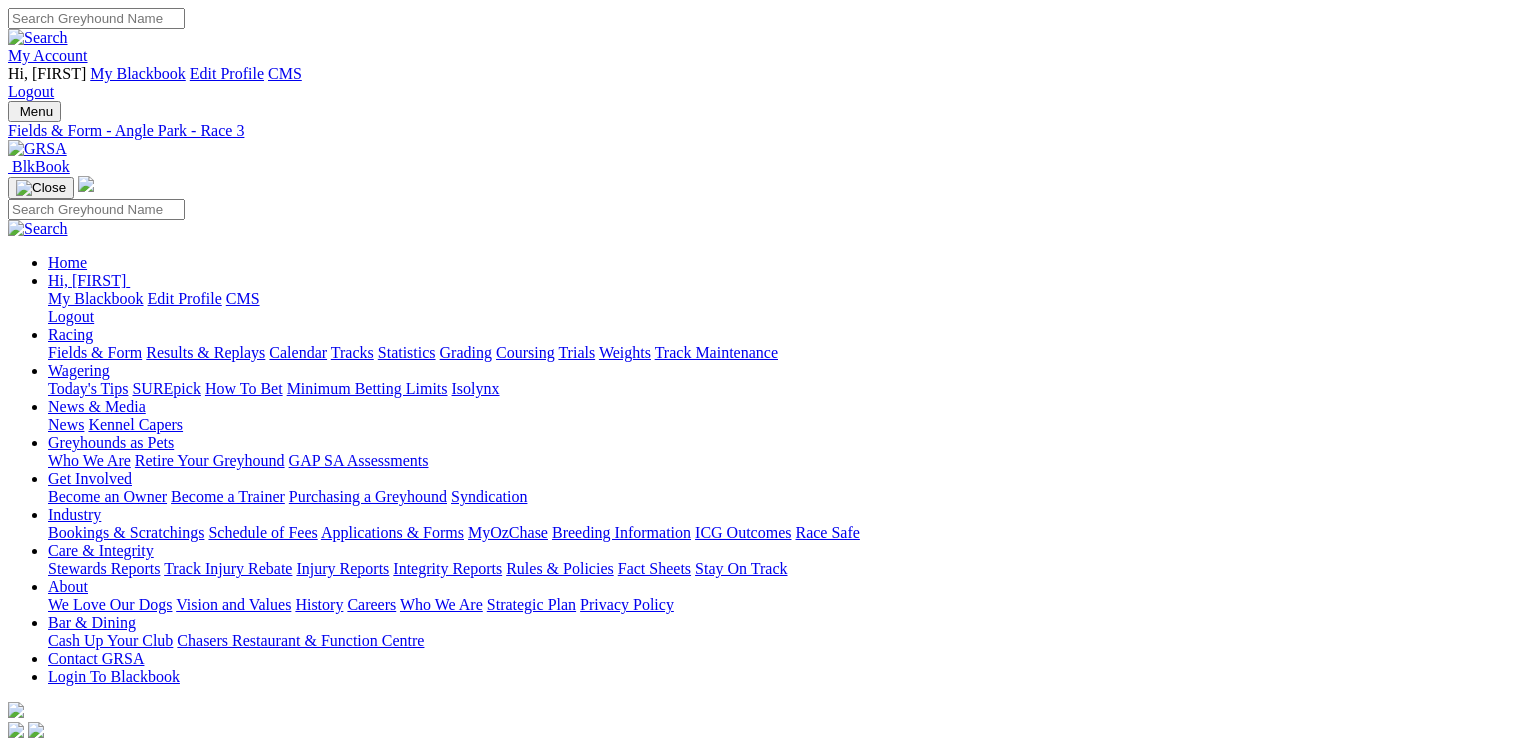 scroll, scrollTop: 0, scrollLeft: 0, axis: both 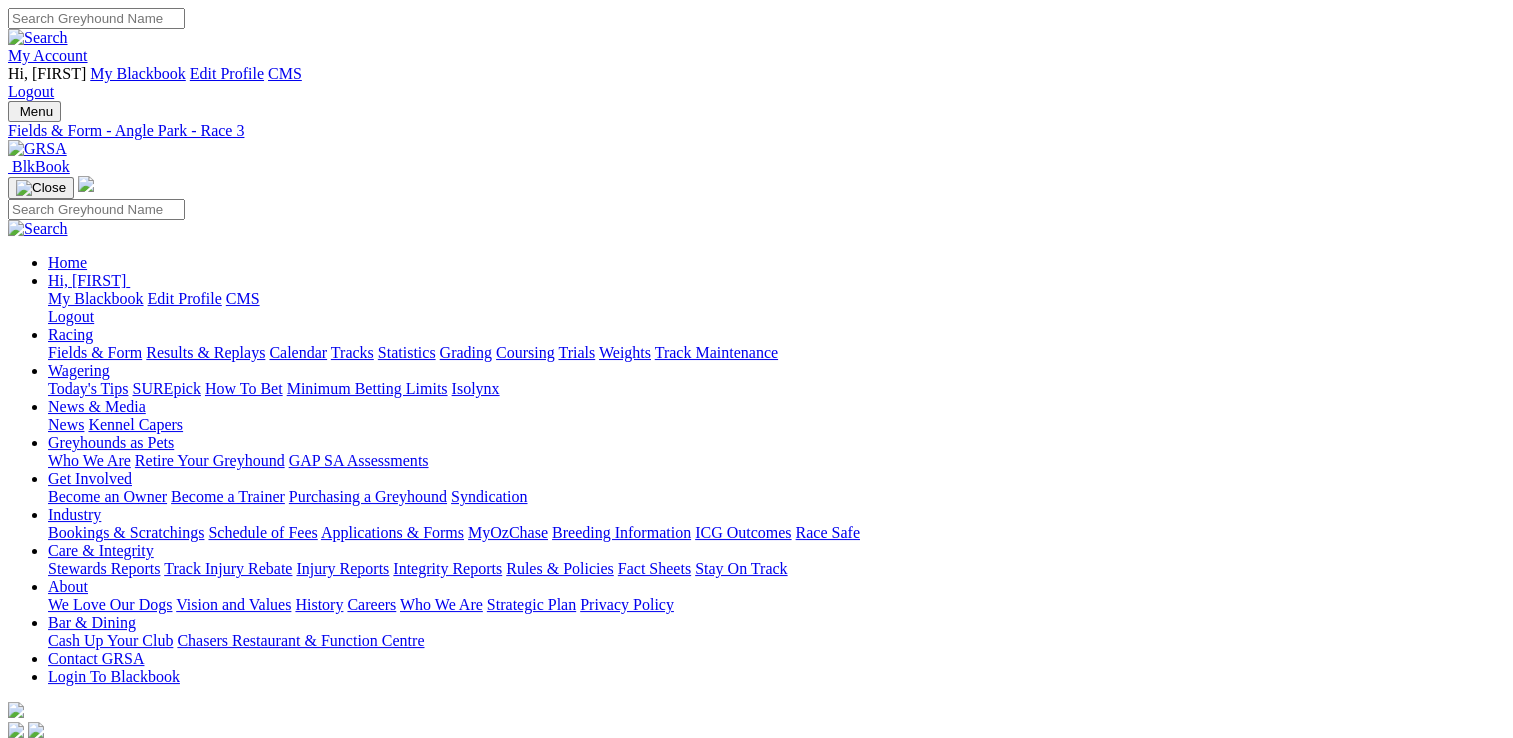 click on "R10
9:55pm" at bounding box center [756, 971] 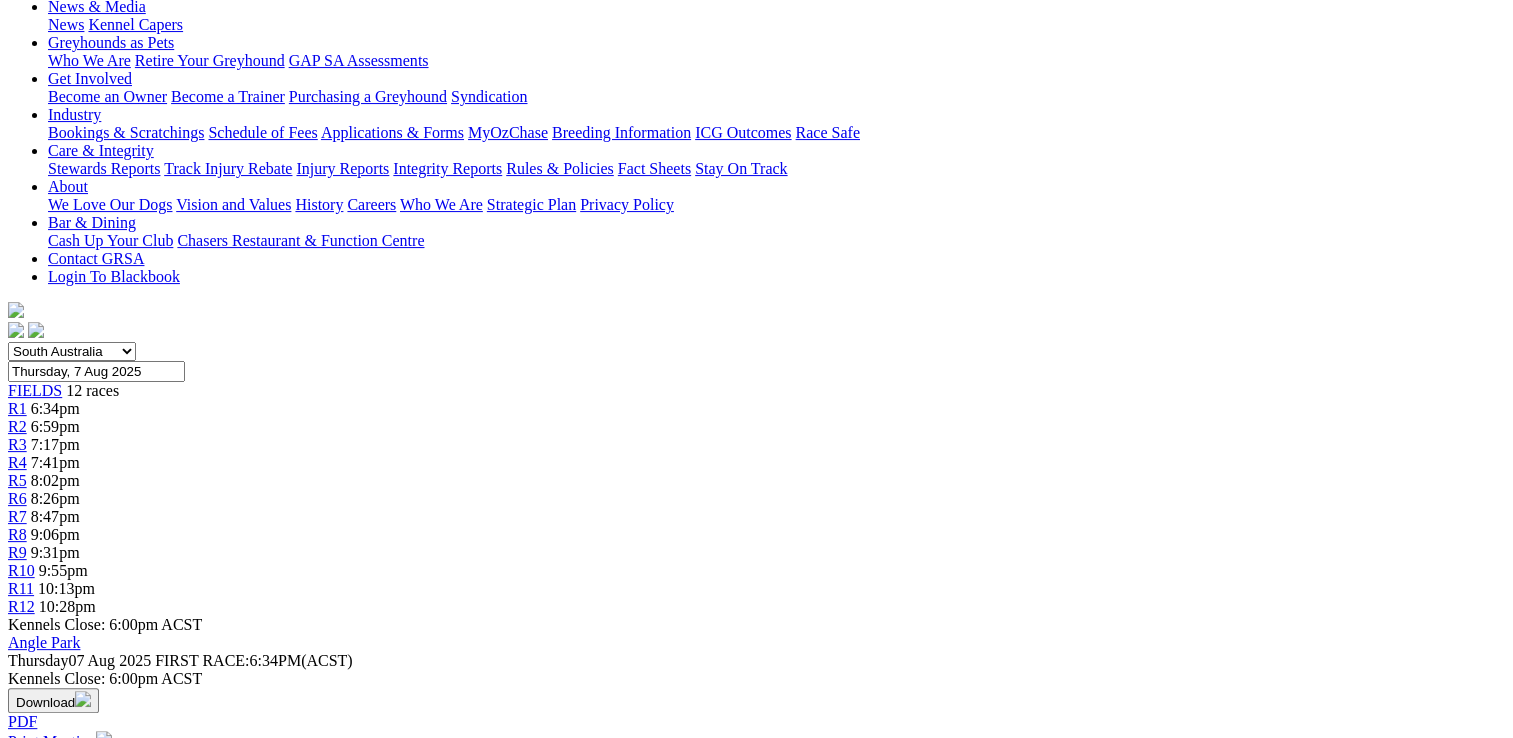 scroll, scrollTop: 0, scrollLeft: 0, axis: both 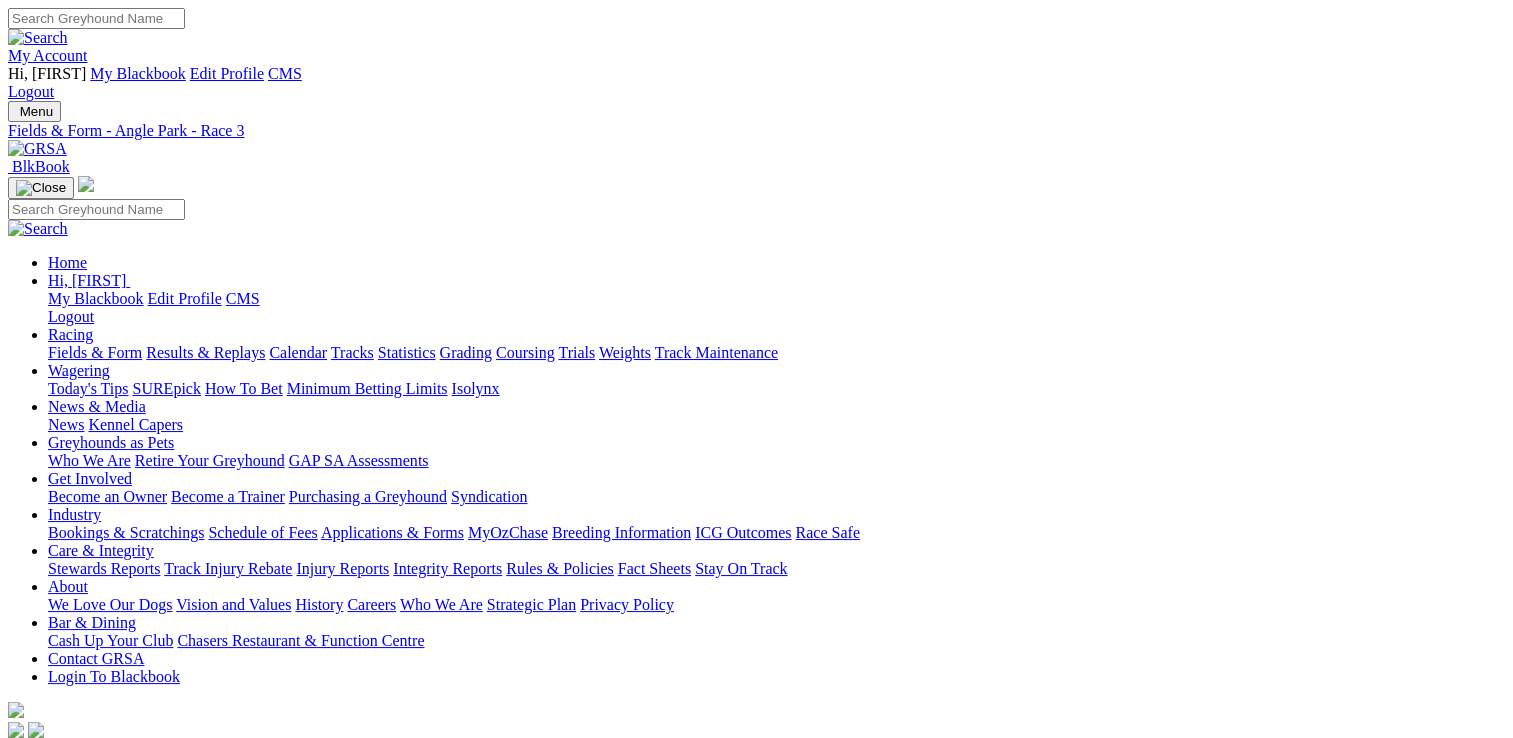 click on "Fields & Form" at bounding box center (95, 352) 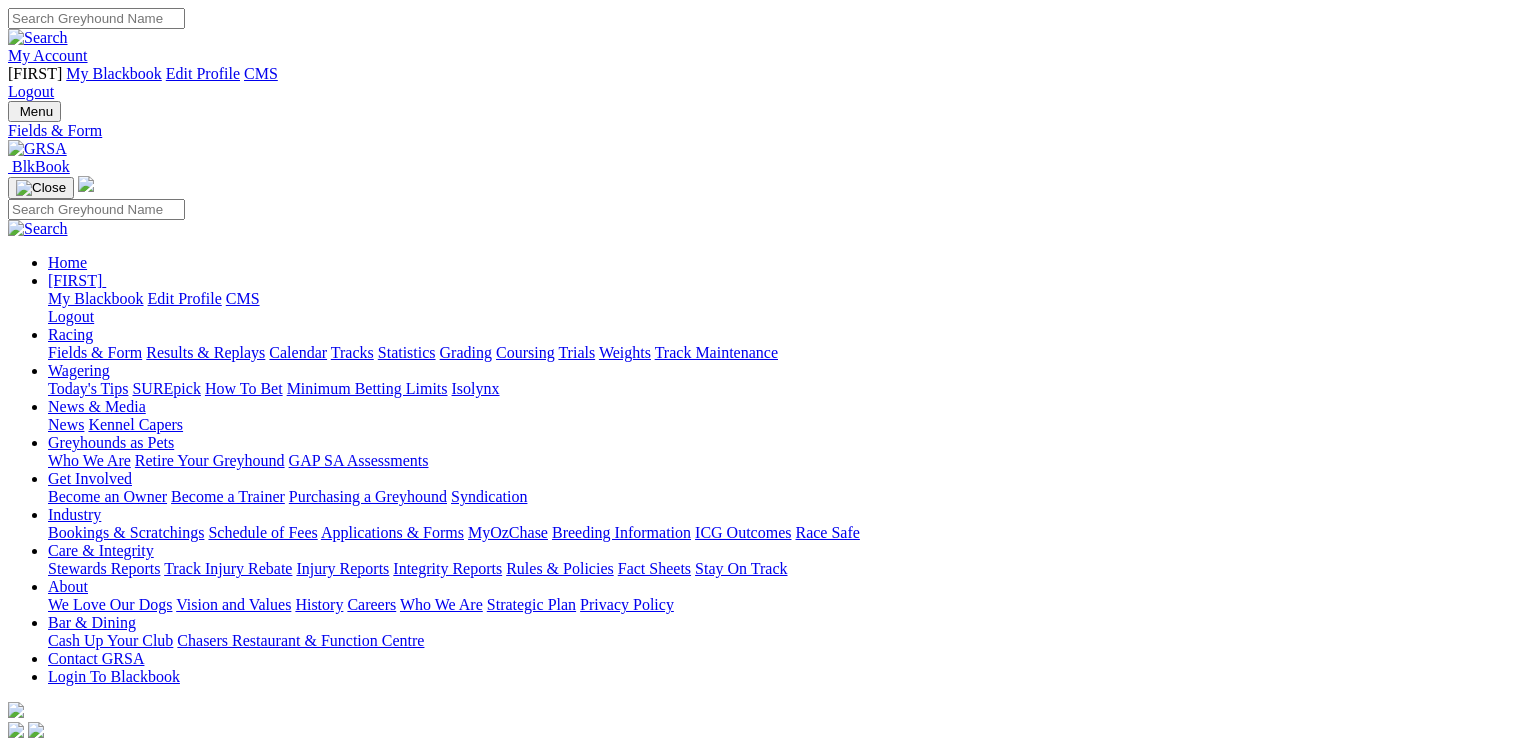 scroll, scrollTop: 300, scrollLeft: 0, axis: vertical 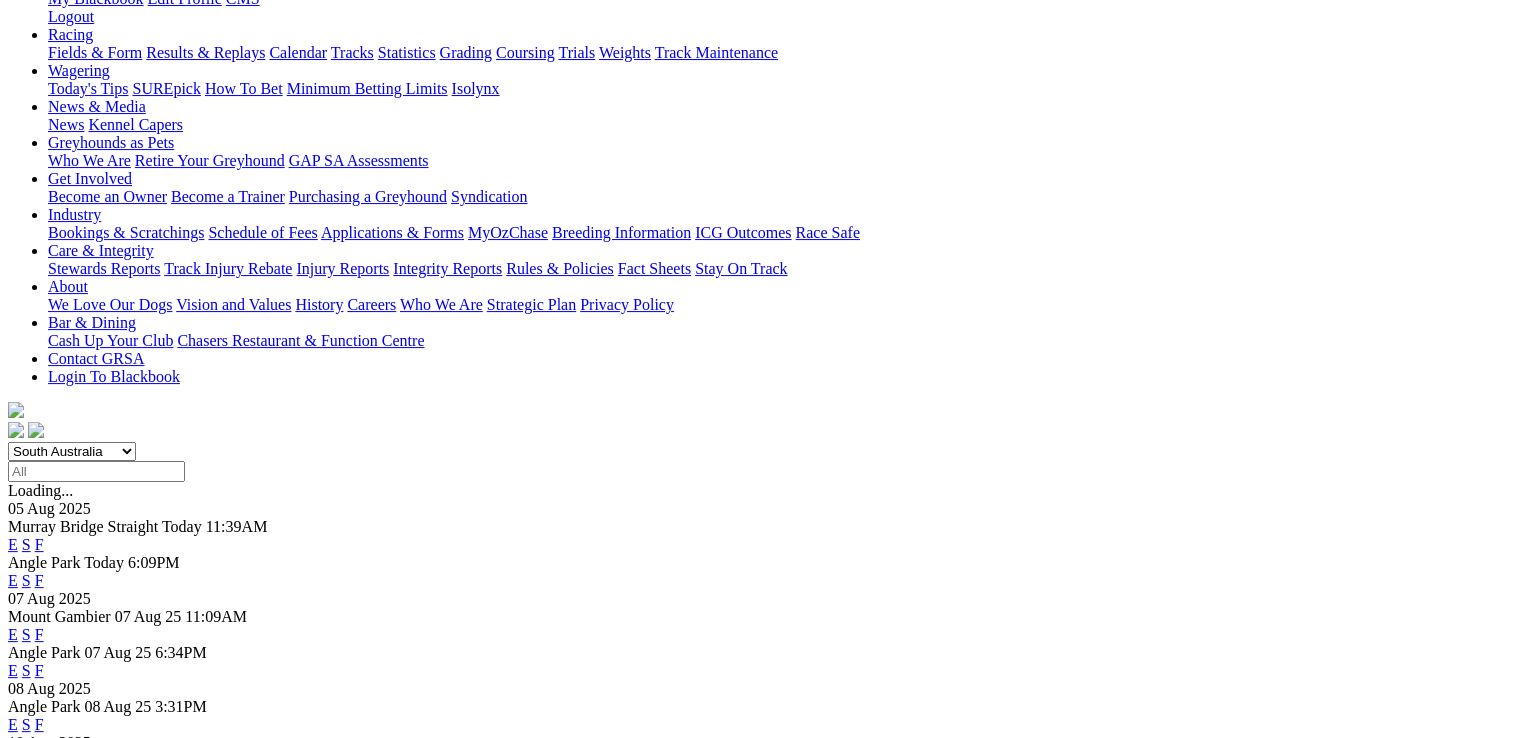 click on "F" at bounding box center [39, 778] 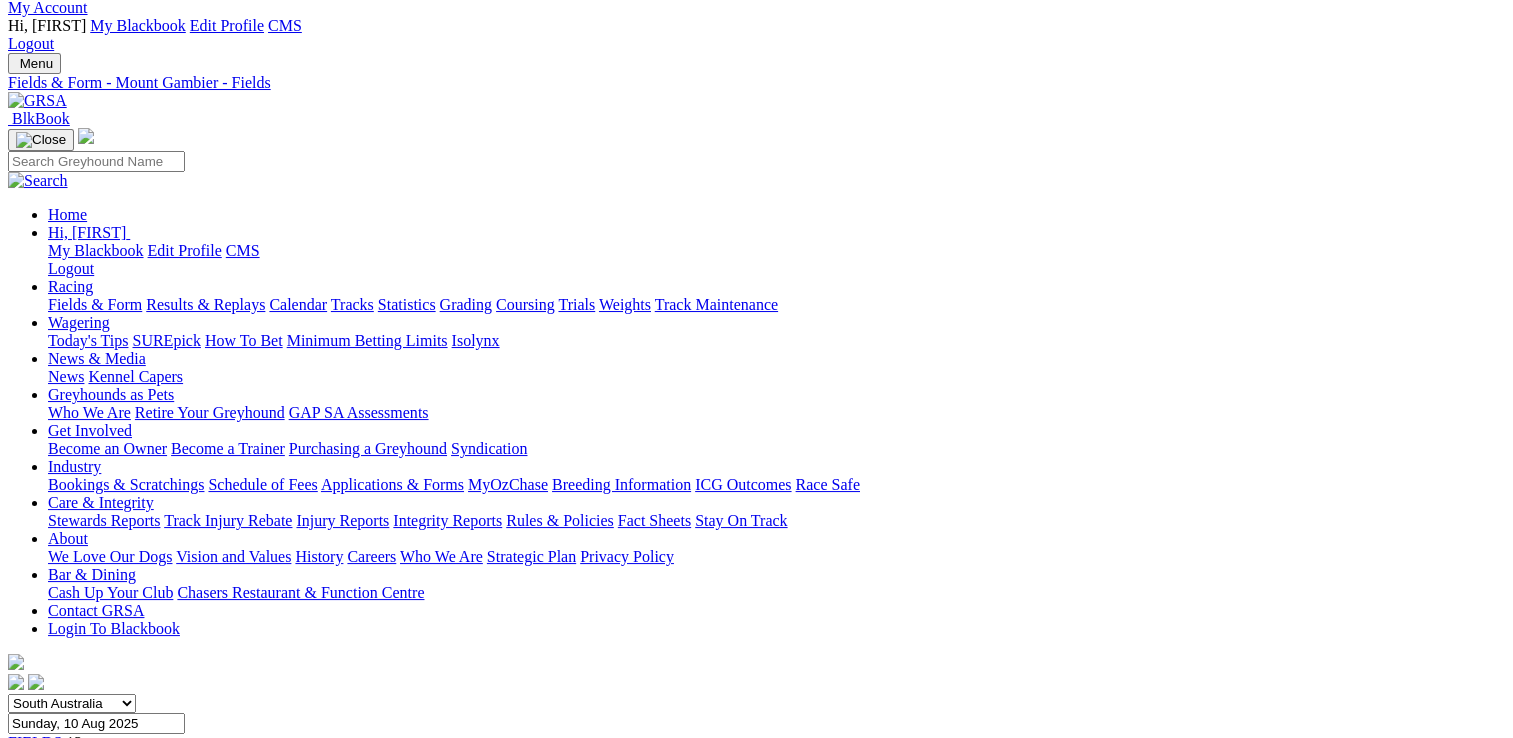 scroll, scrollTop: 0, scrollLeft: 0, axis: both 